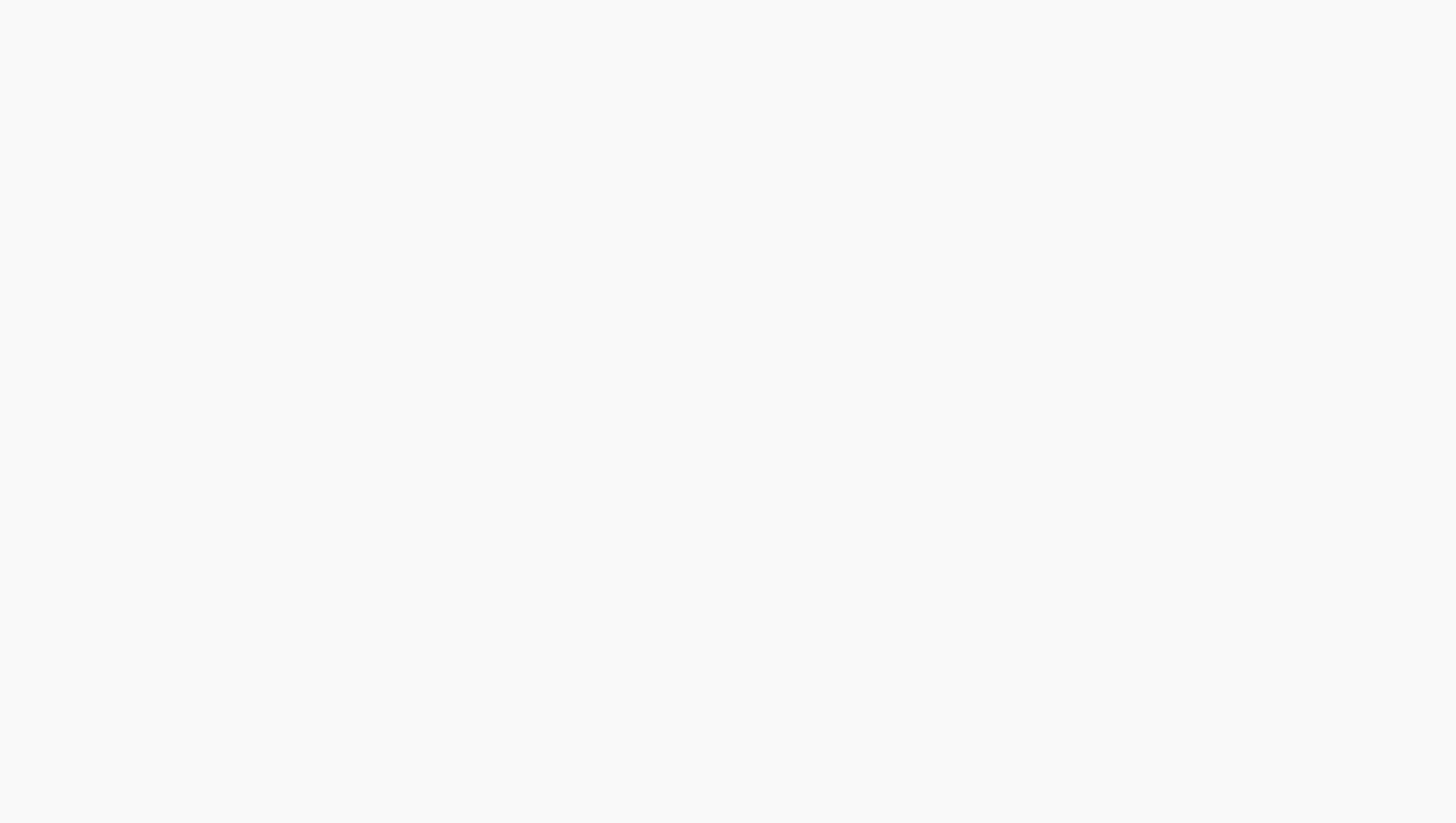 scroll, scrollTop: 0, scrollLeft: 0, axis: both 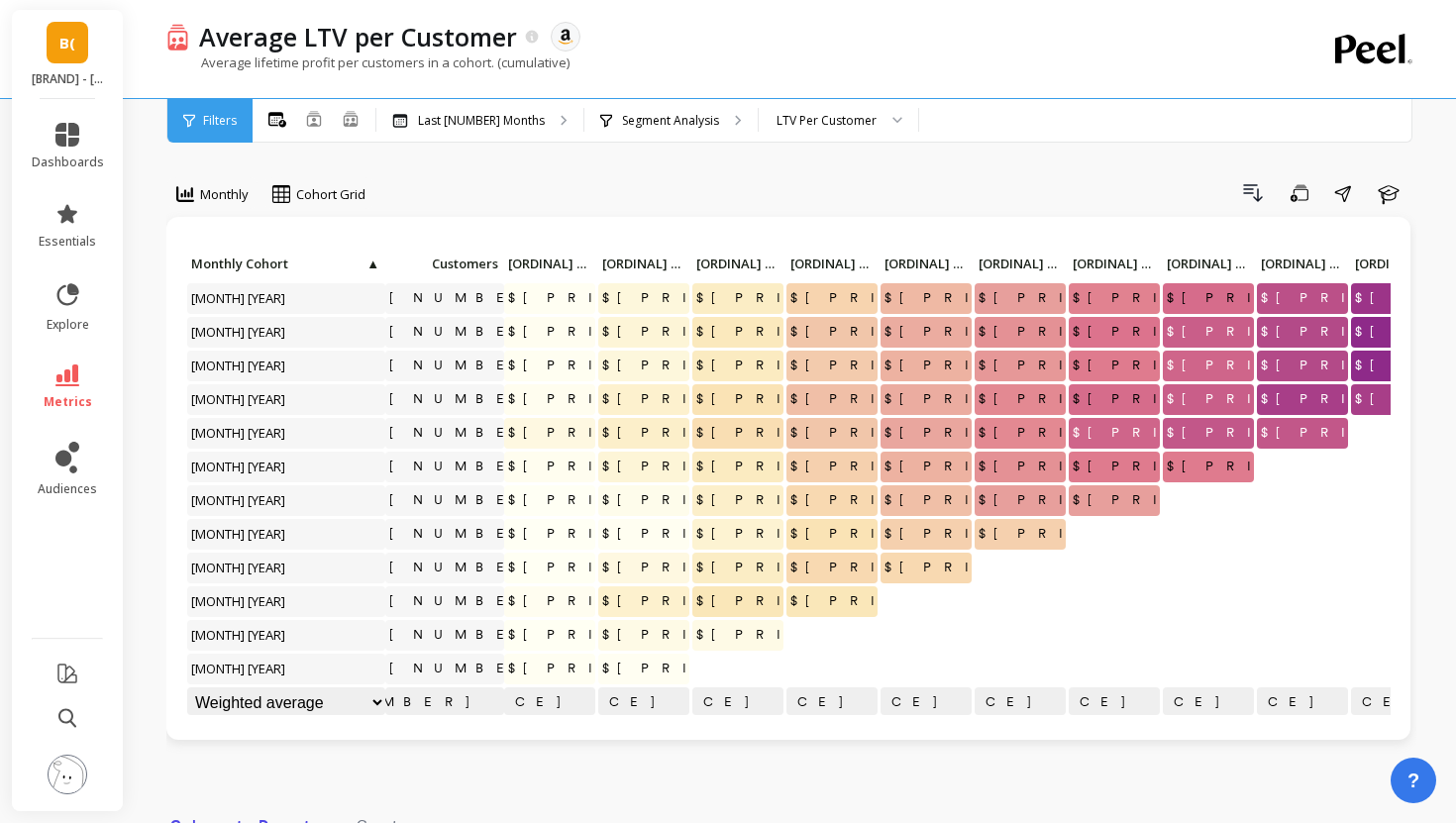 click on "B(" at bounding box center (67, 43) 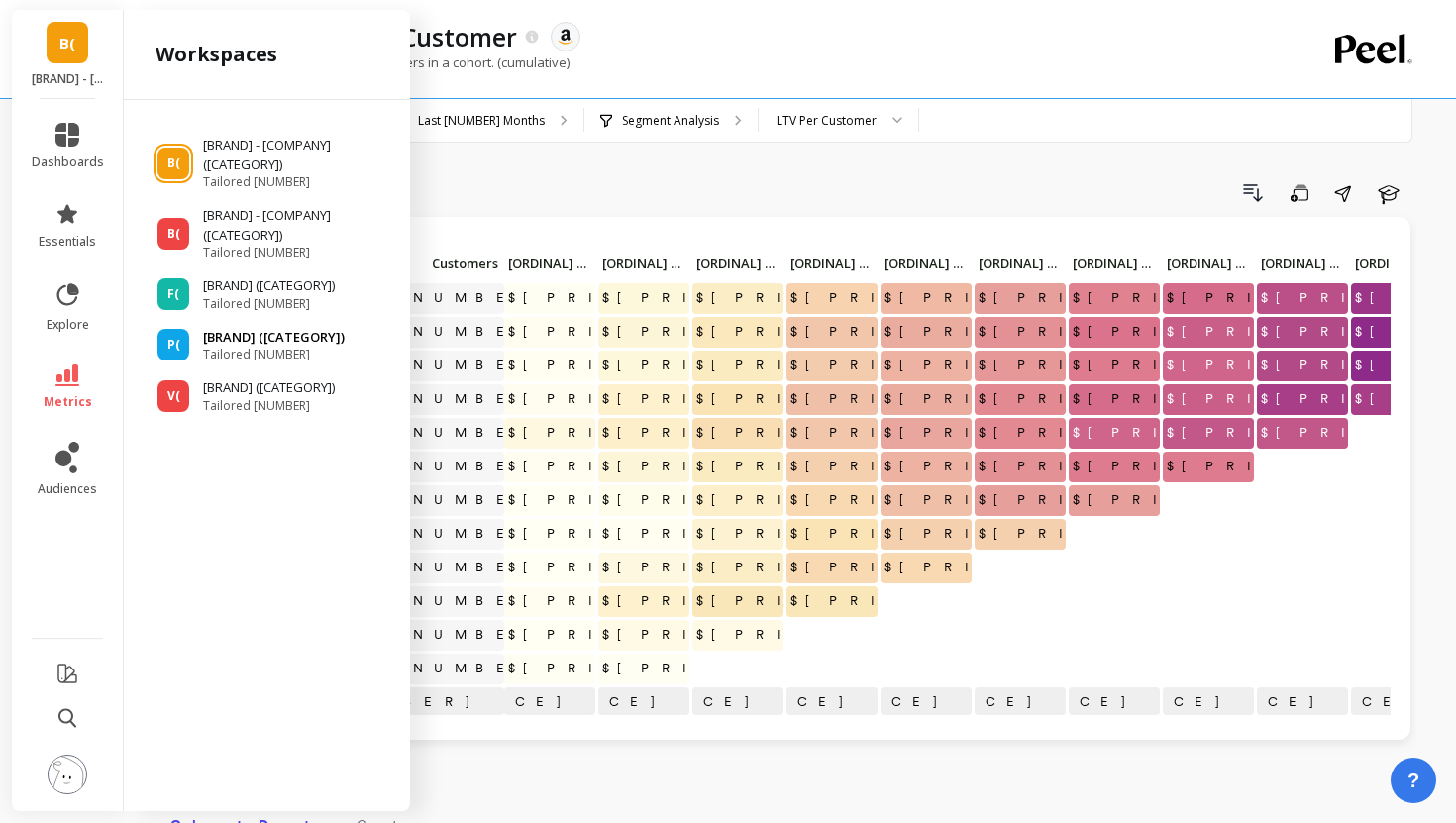click on "P(" at bounding box center (173, 163) 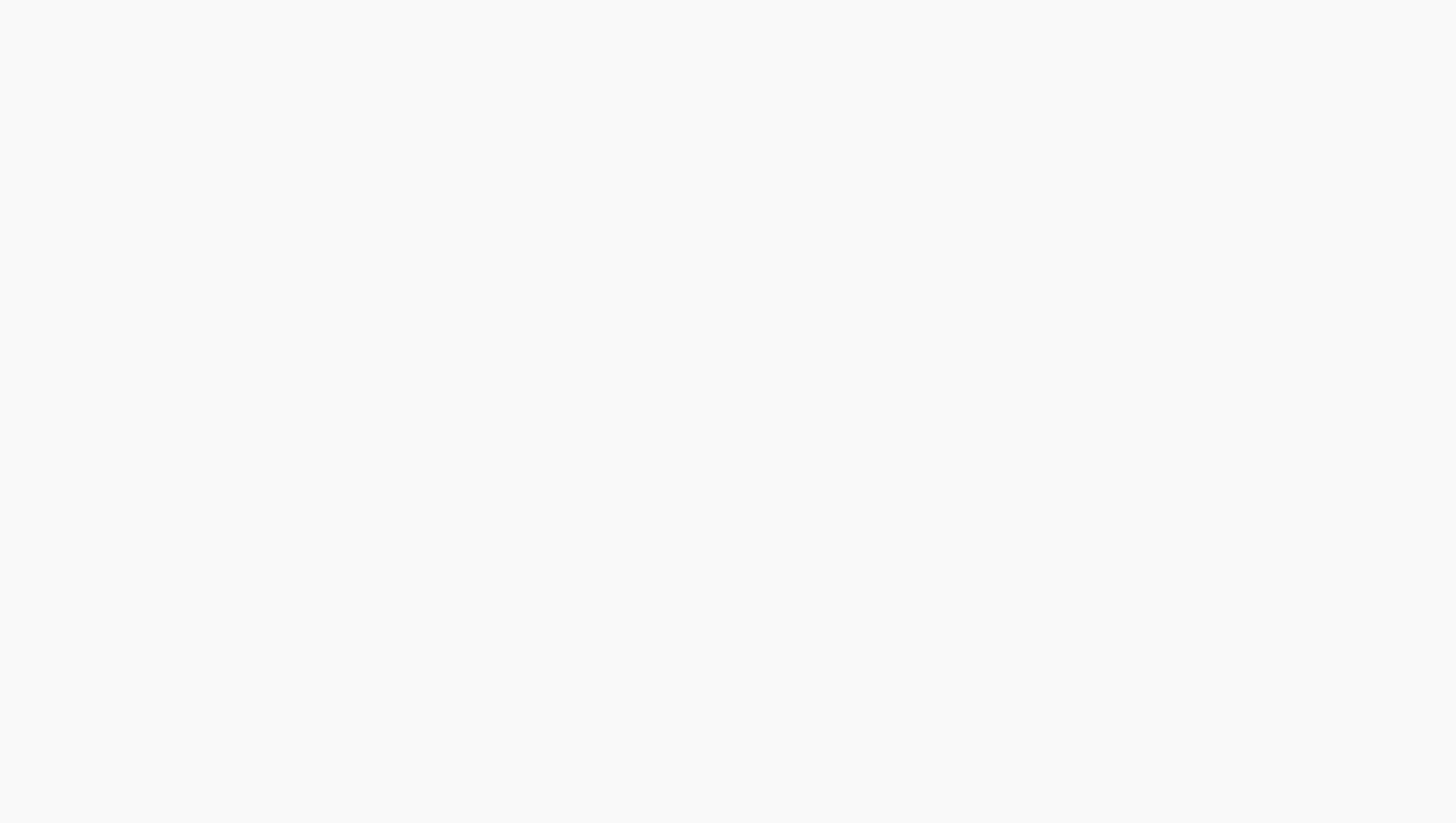 scroll, scrollTop: 0, scrollLeft: 0, axis: both 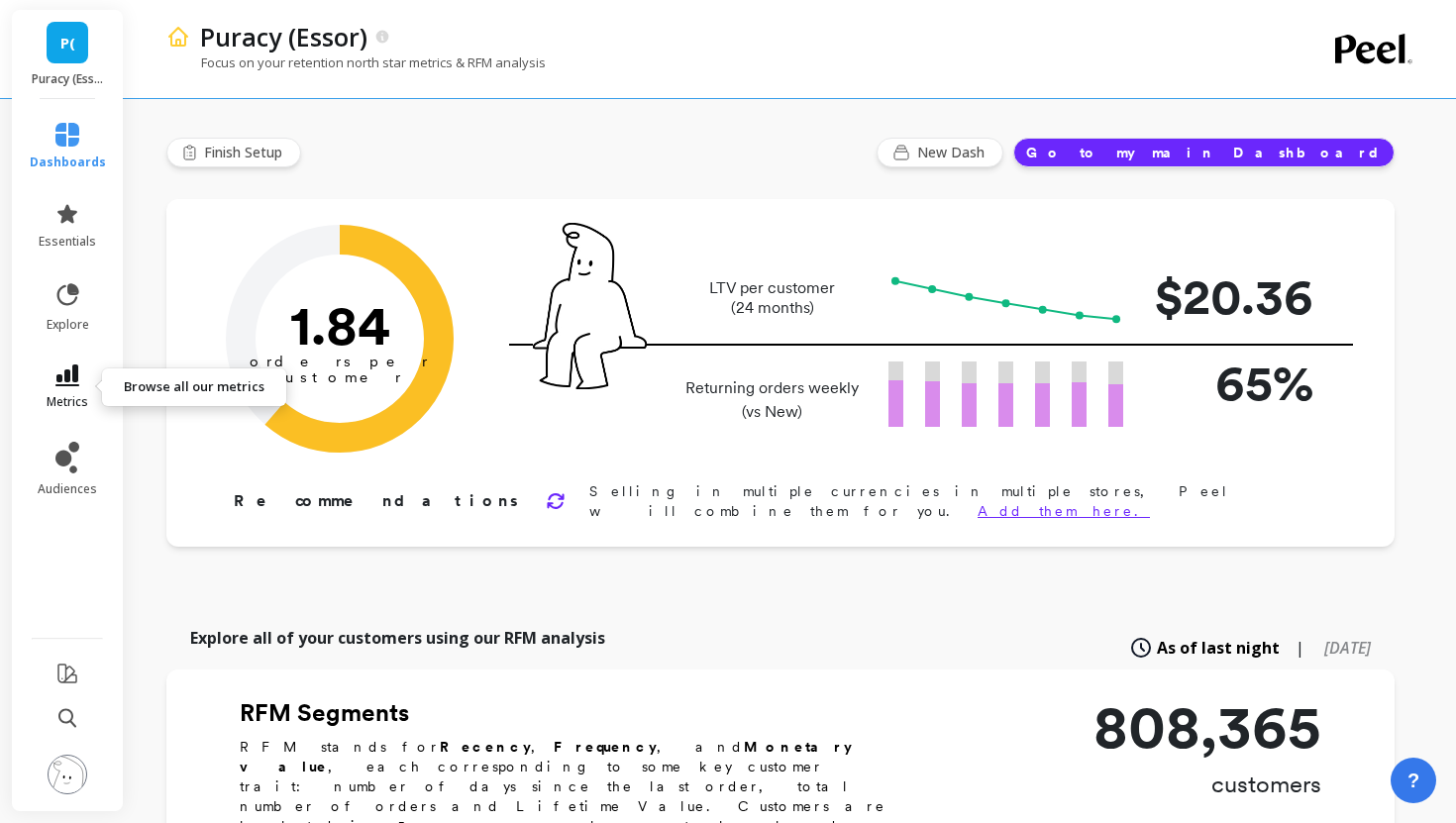 click at bounding box center (67, 375) 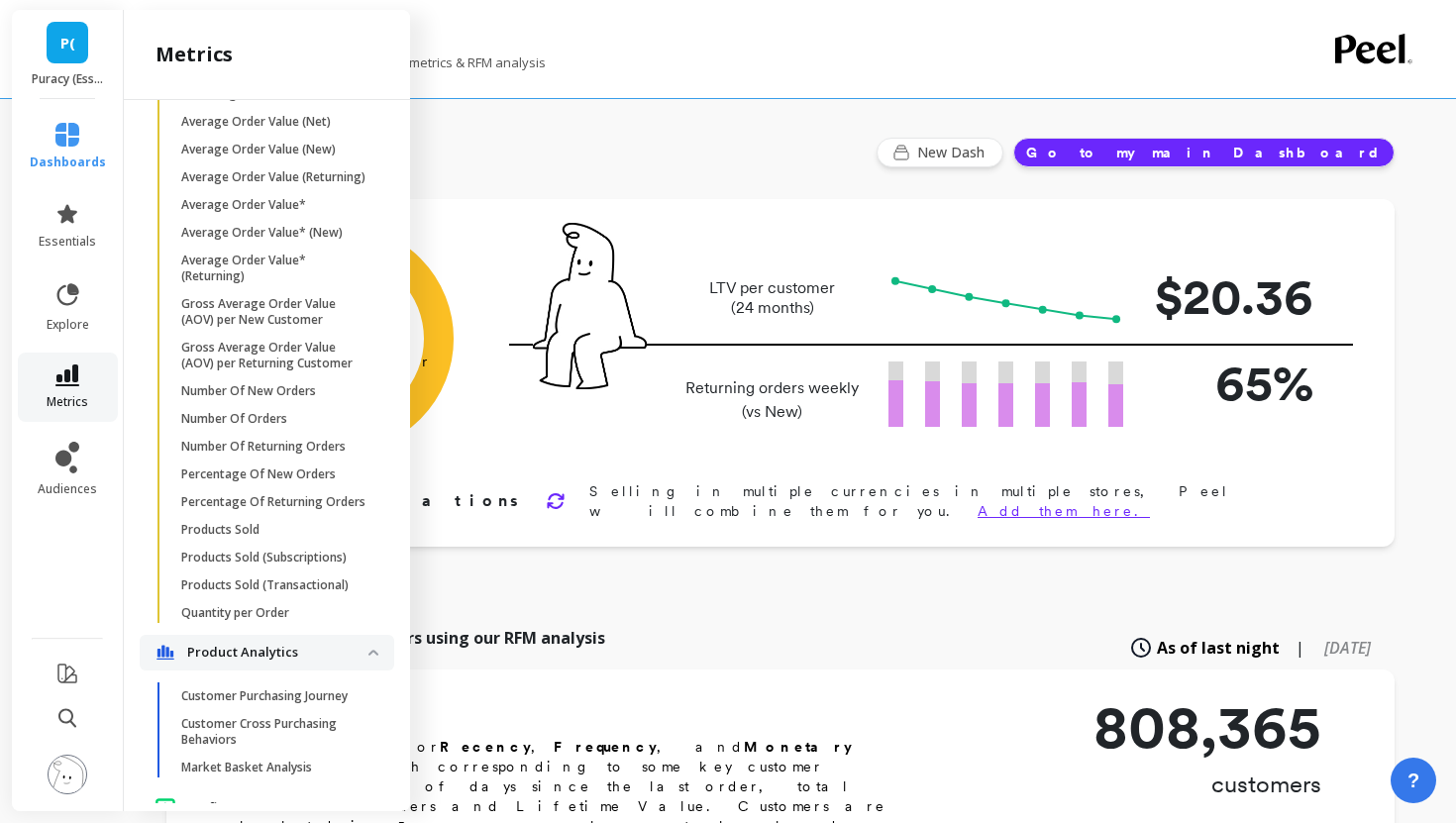 scroll, scrollTop: 1267, scrollLeft: 0, axis: vertical 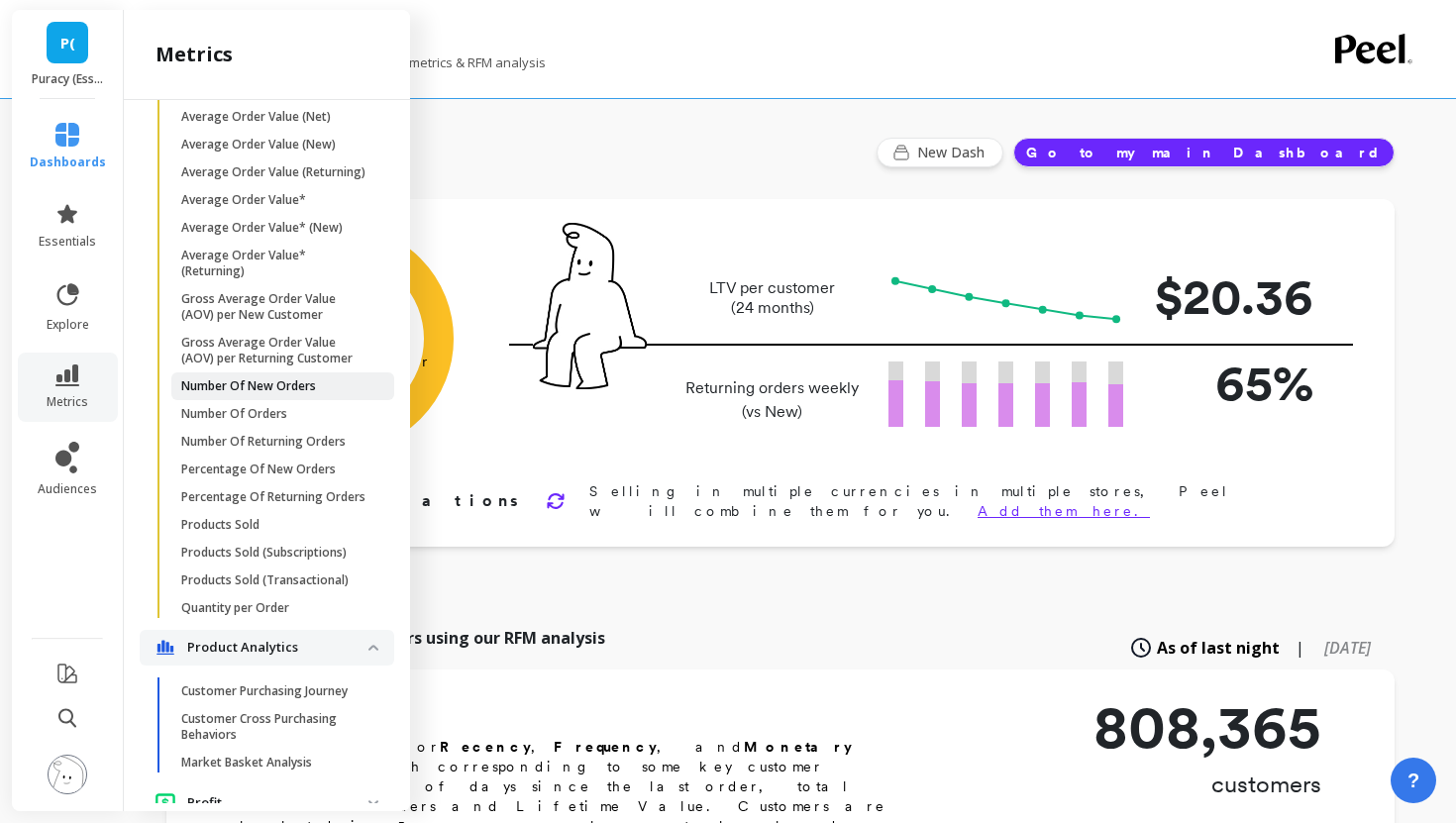 click on "Number Of New Orders" at bounding box center (249, 386) 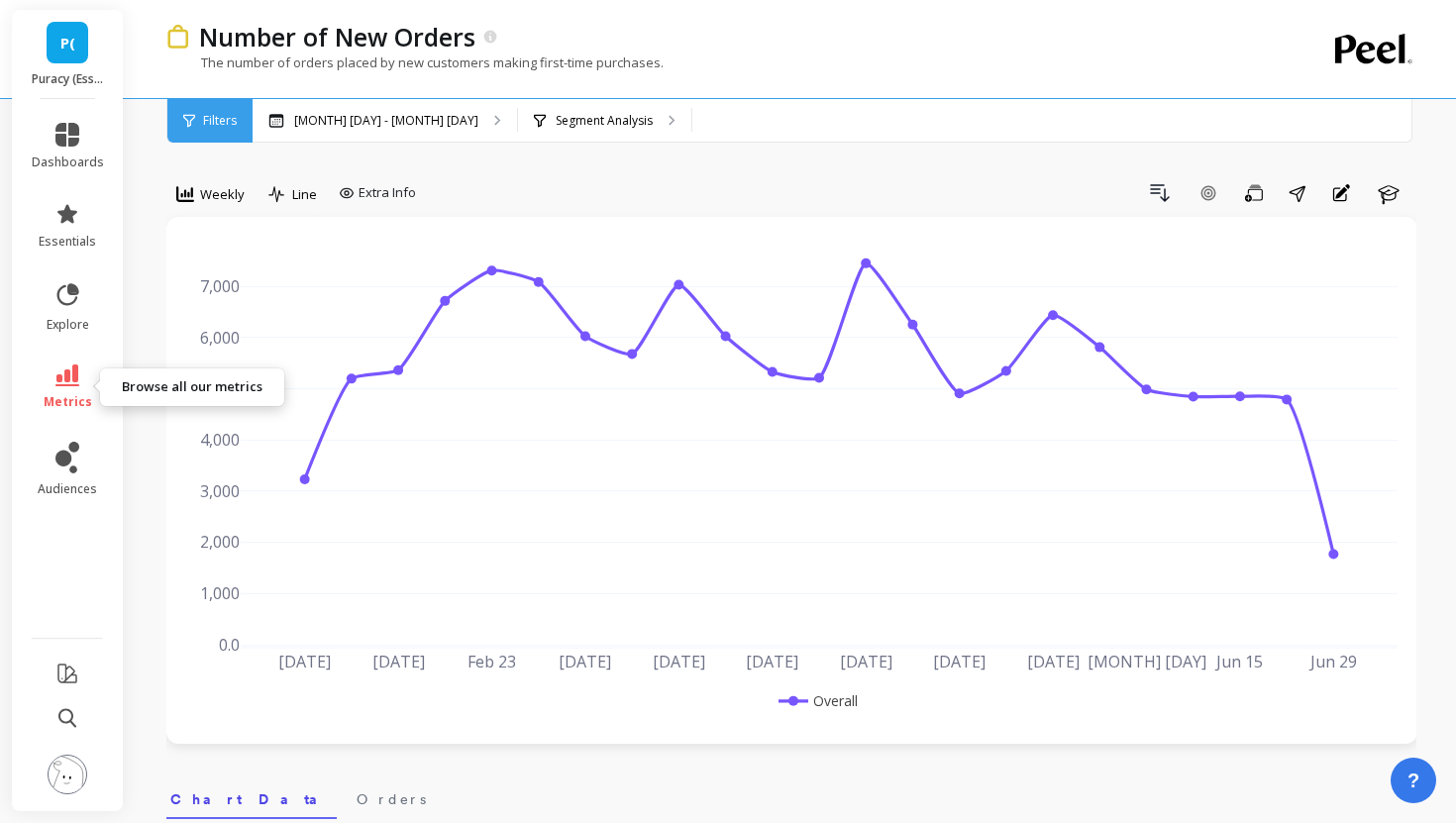 click on "metrics" at bounding box center (67, 387) 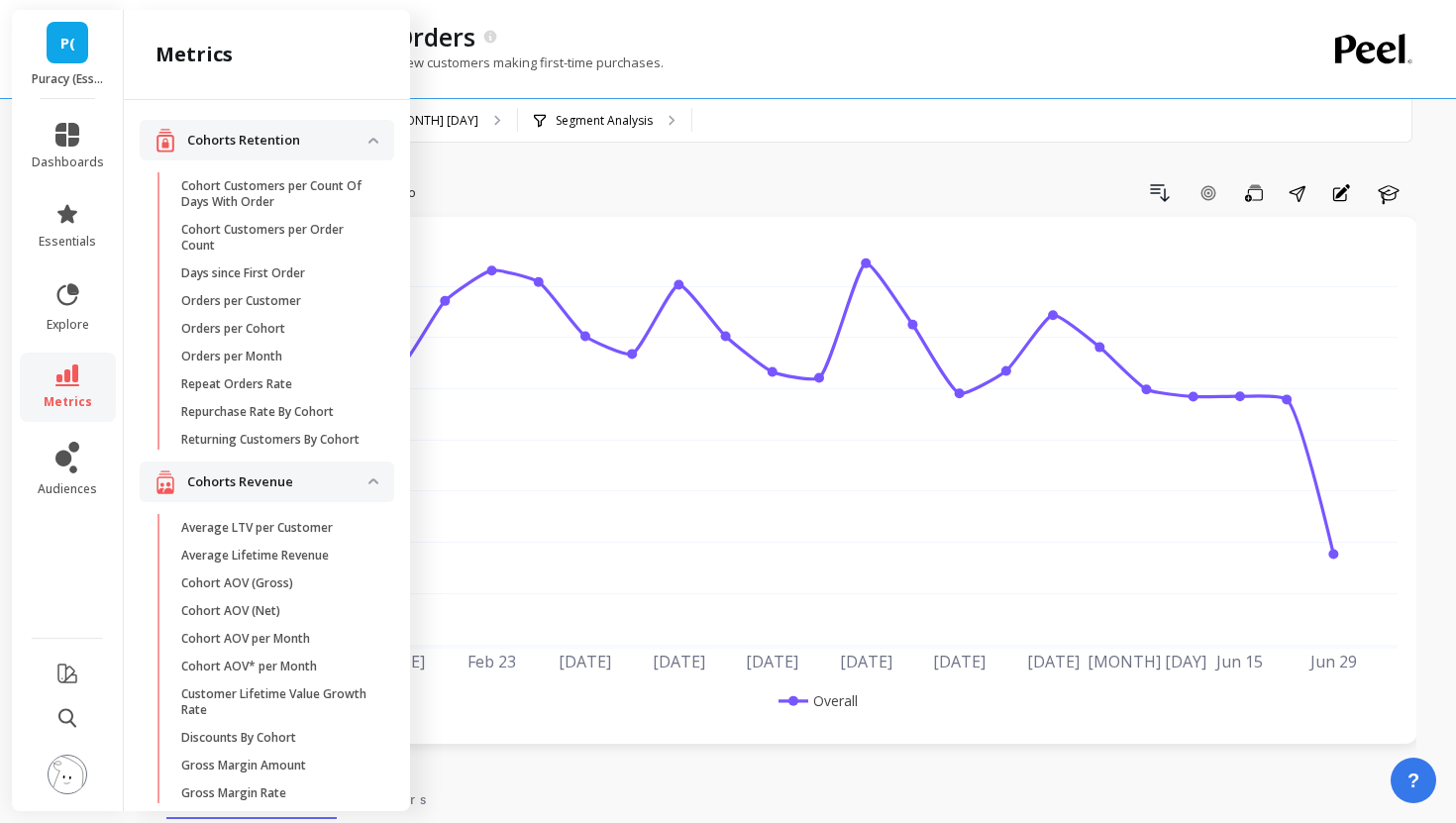 scroll, scrollTop: 1267, scrollLeft: 0, axis: vertical 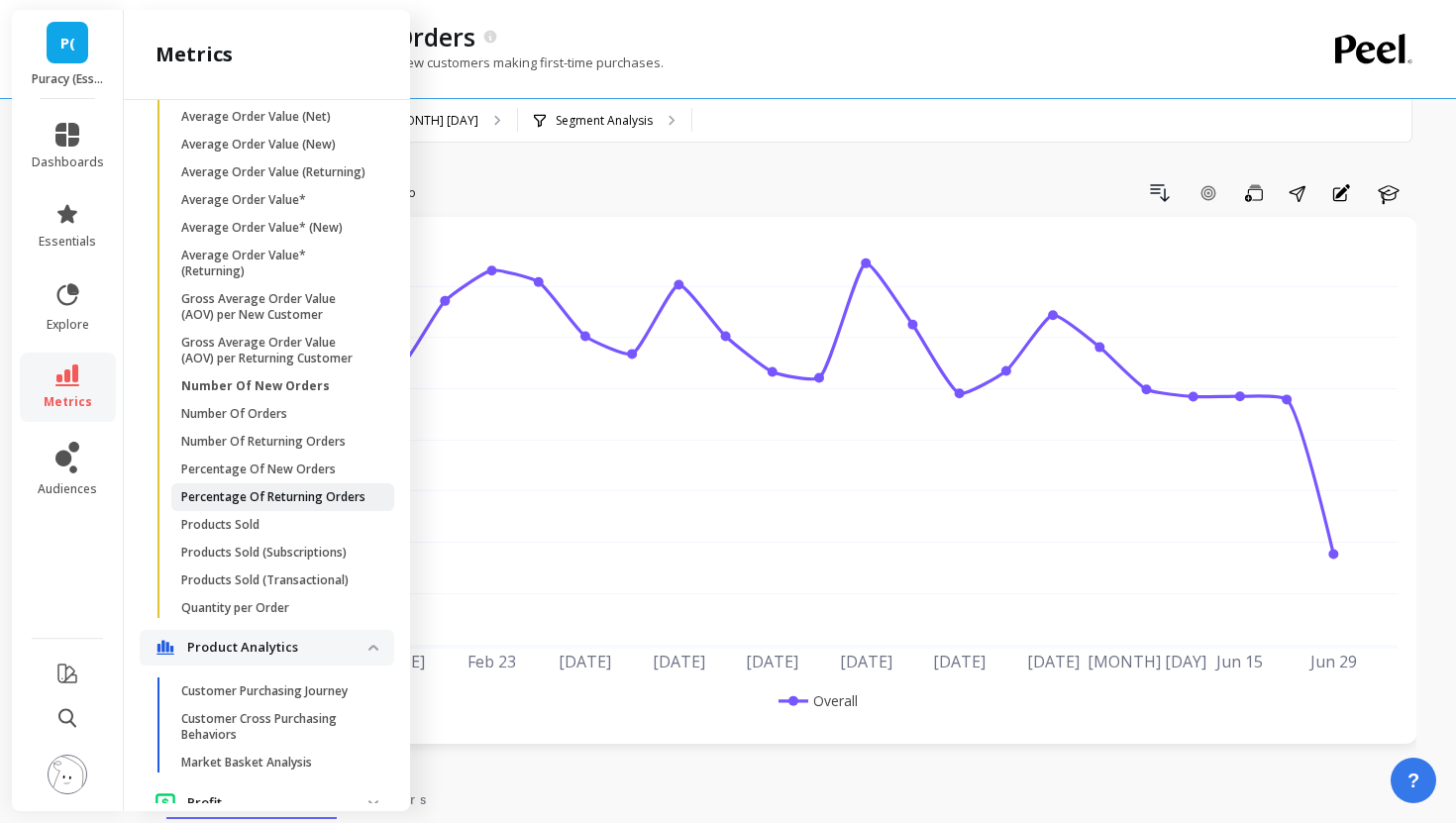 click on "Percentage Of Returning Orders" at bounding box center [273, 497] 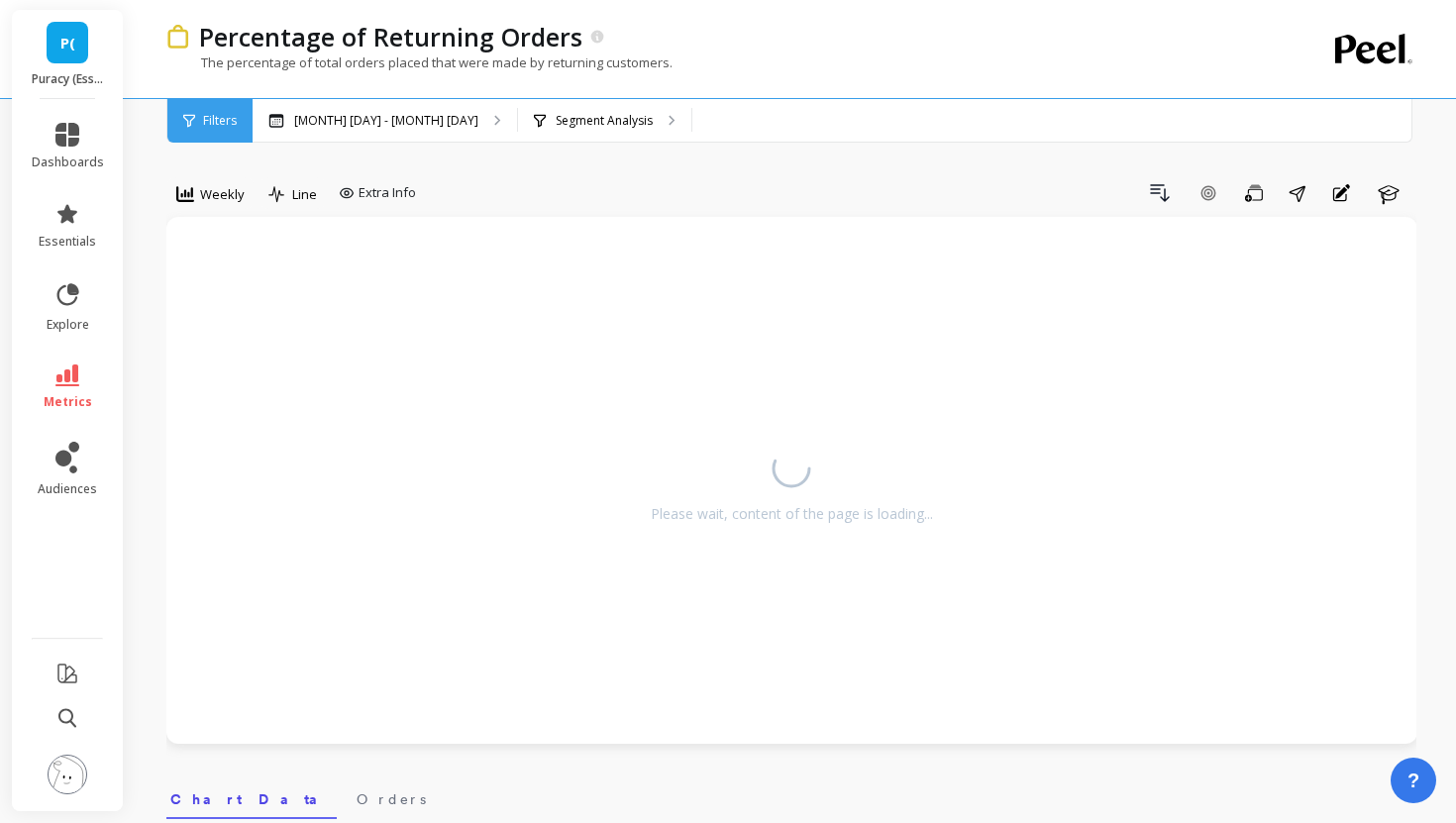 scroll, scrollTop: 0, scrollLeft: 0, axis: both 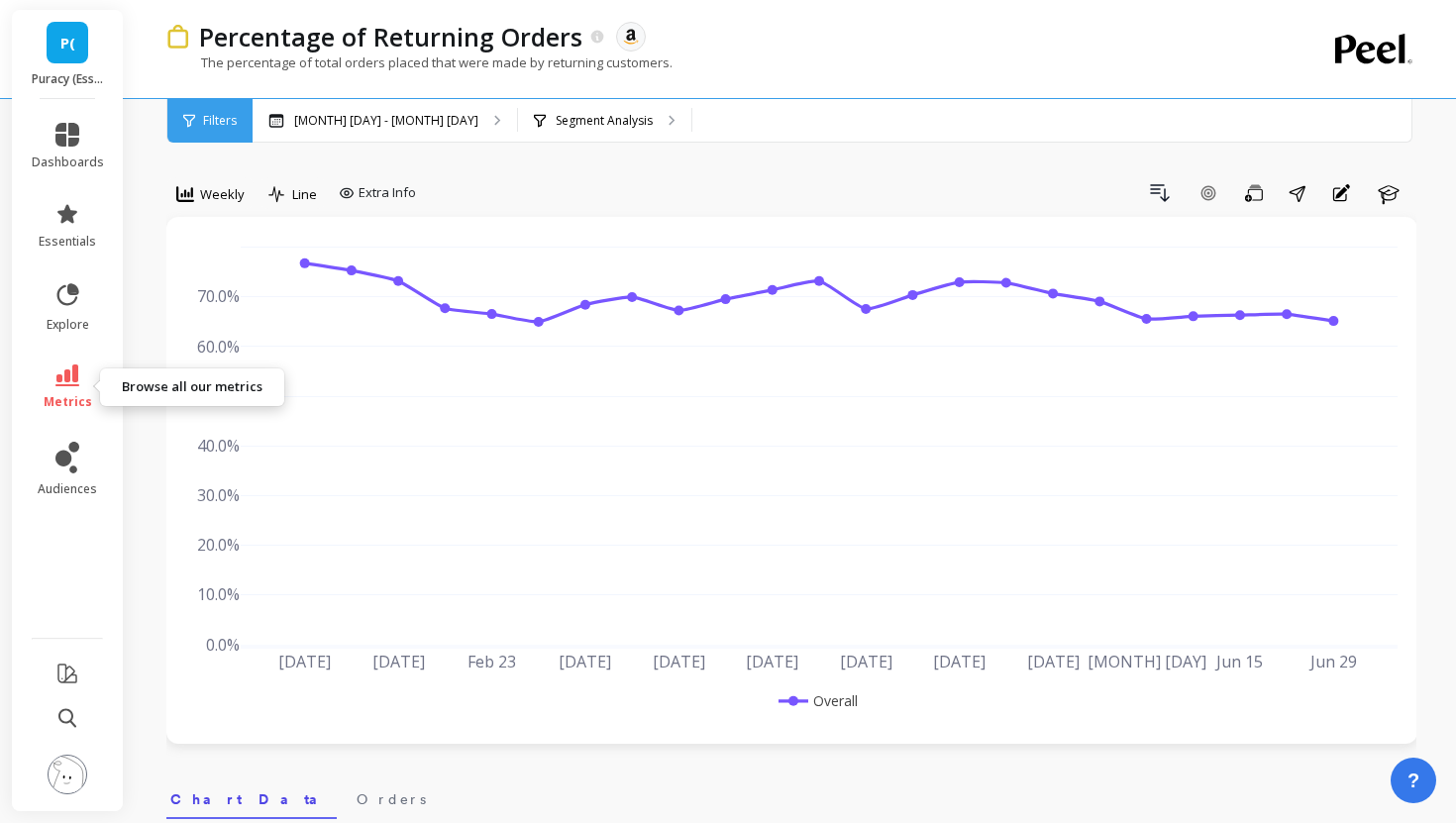 click at bounding box center (67, 375) 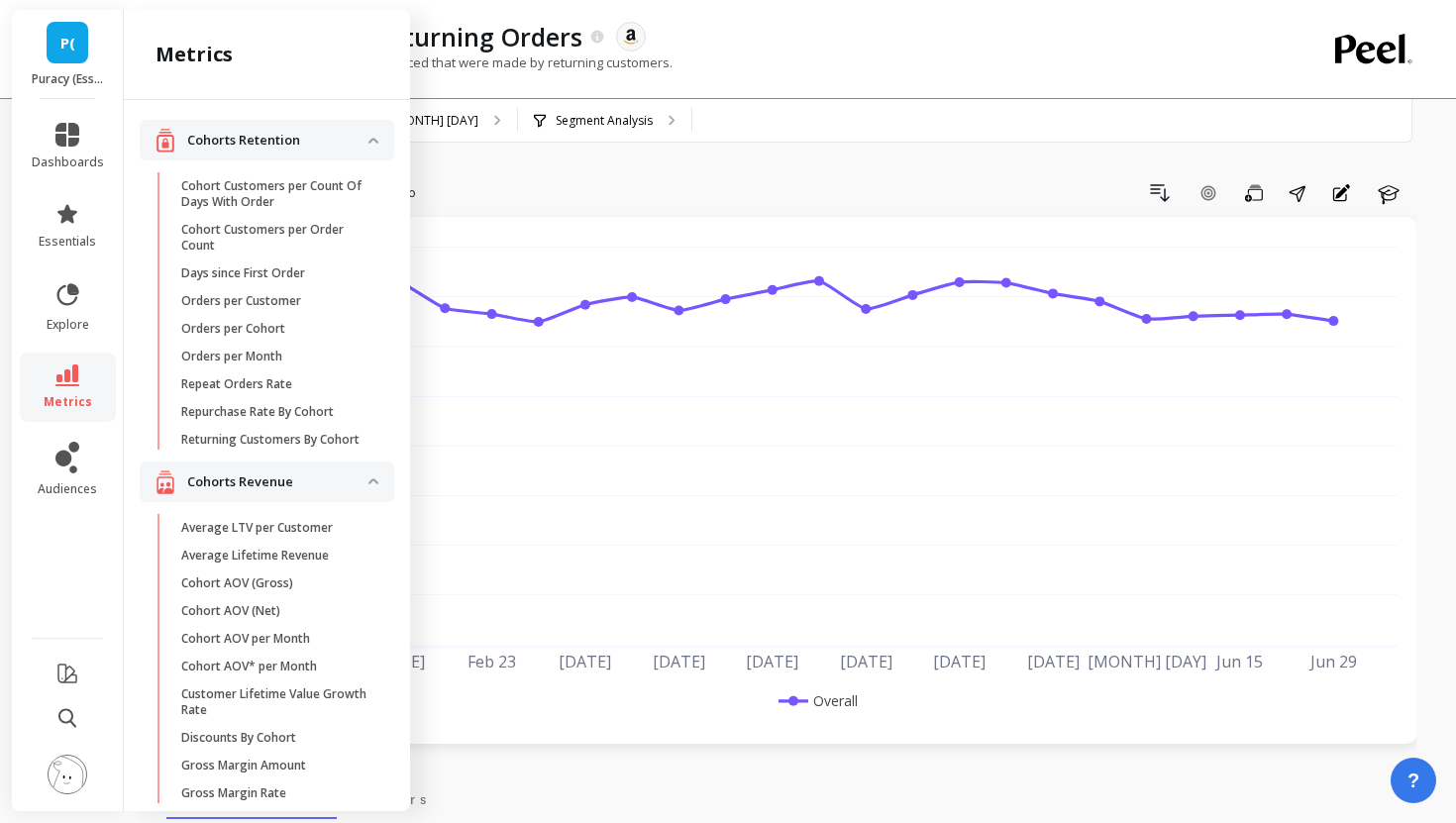 scroll, scrollTop: 1267, scrollLeft: 0, axis: vertical 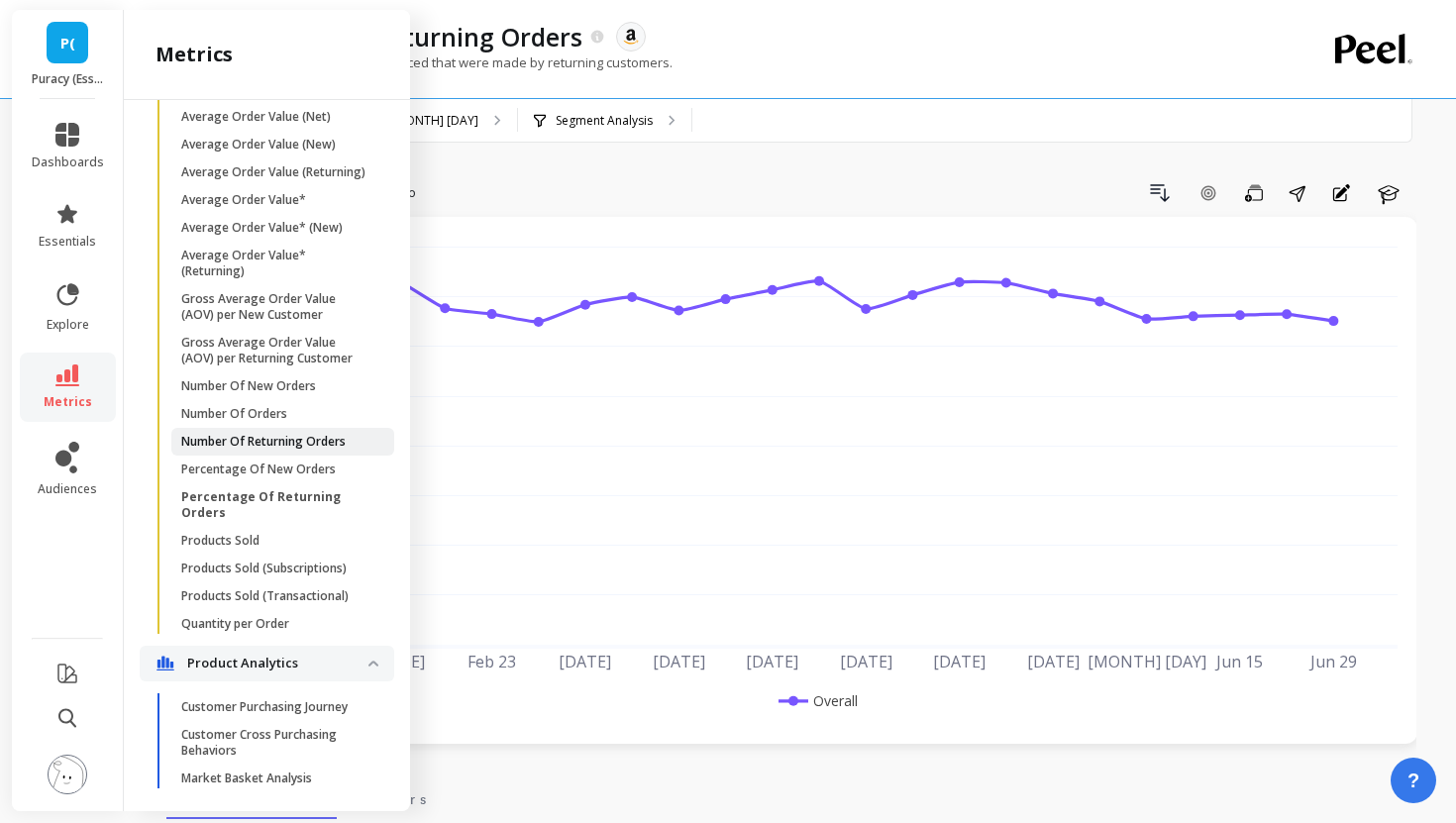 click on "Number Of Returning Orders" at bounding box center [263, 442] 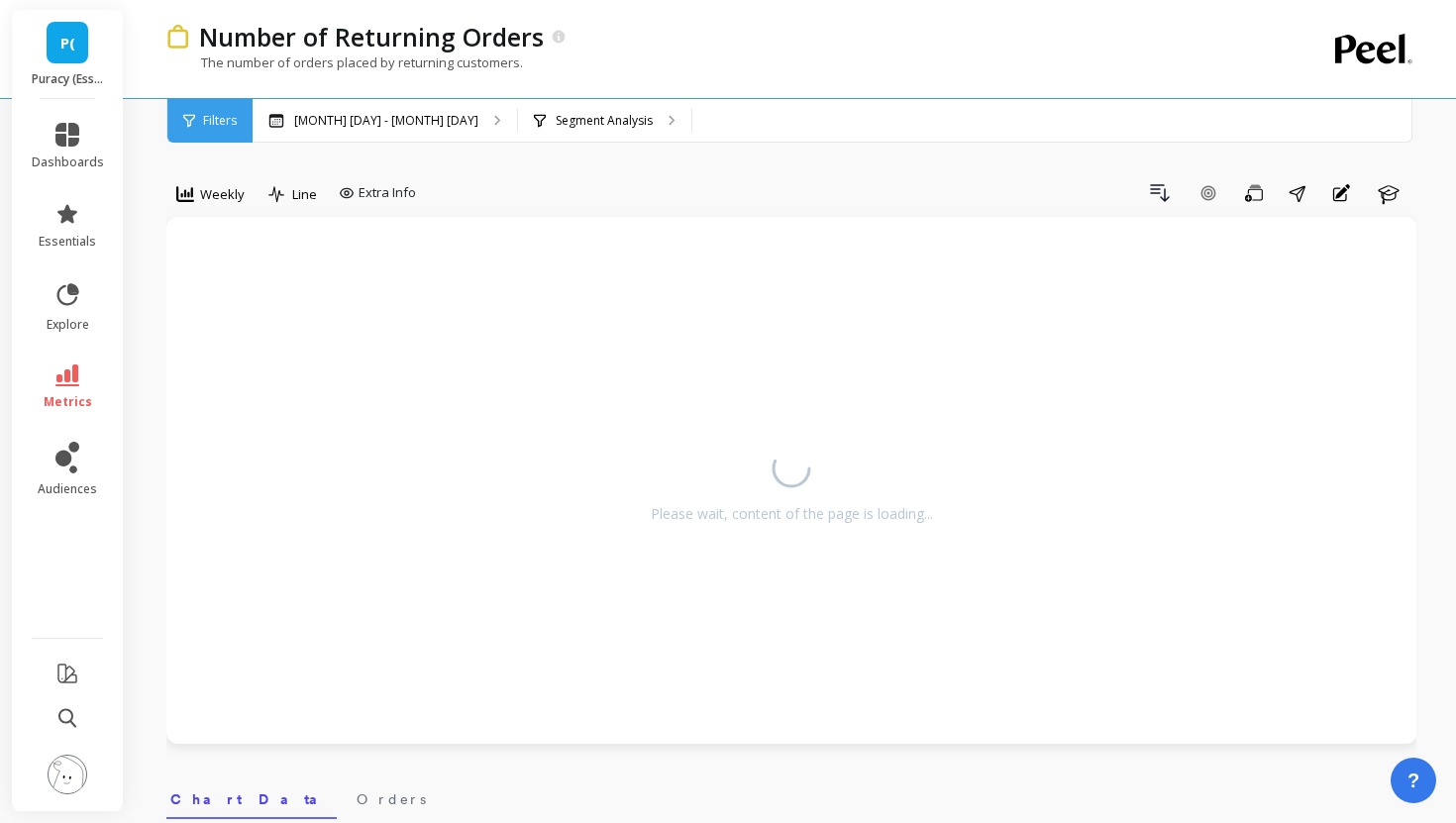 scroll, scrollTop: 0, scrollLeft: 0, axis: both 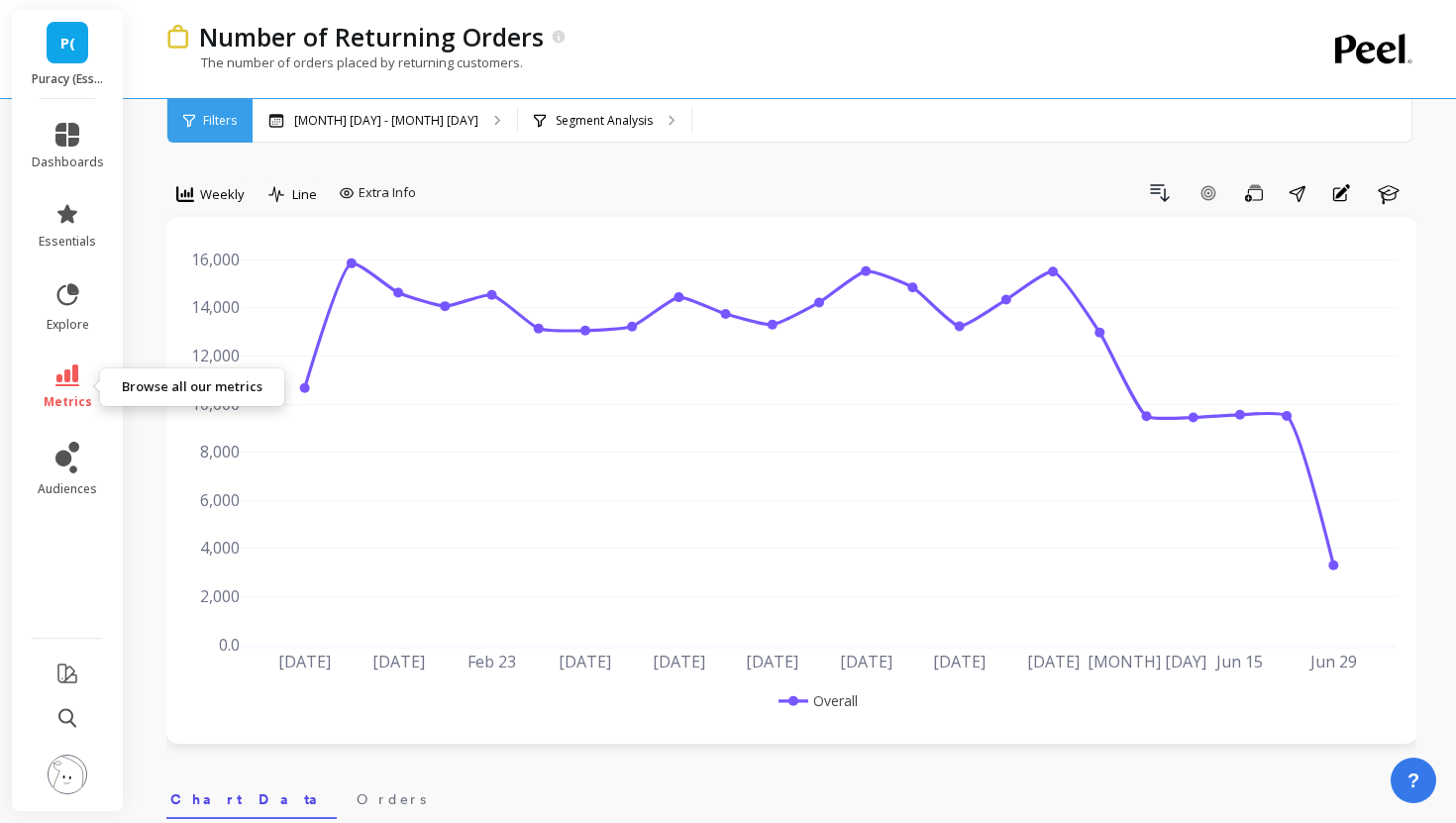click on "metrics" at bounding box center [67, 387] 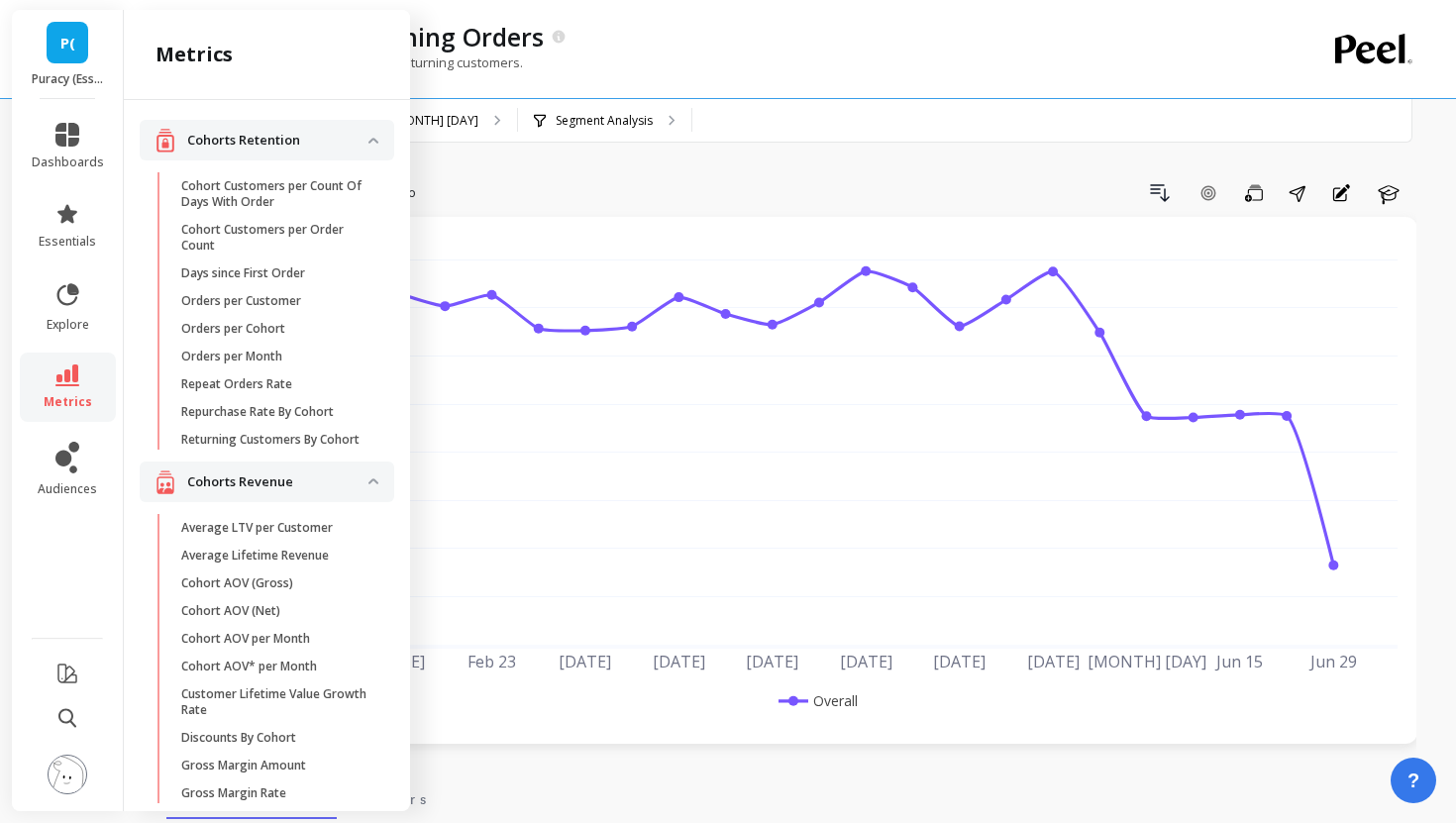 scroll, scrollTop: 1267, scrollLeft: 0, axis: vertical 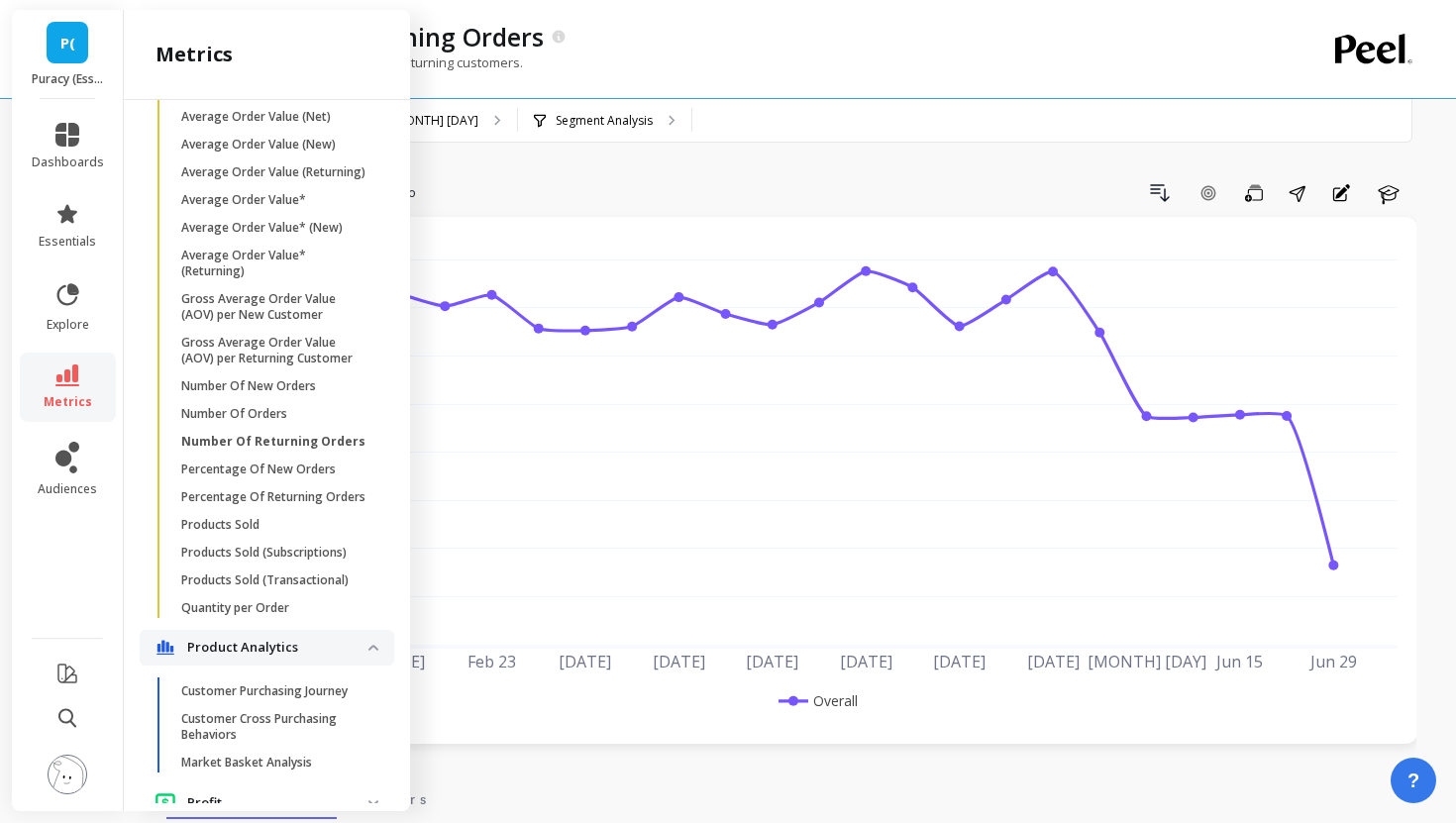 click on "metrics" at bounding box center [67, 387] 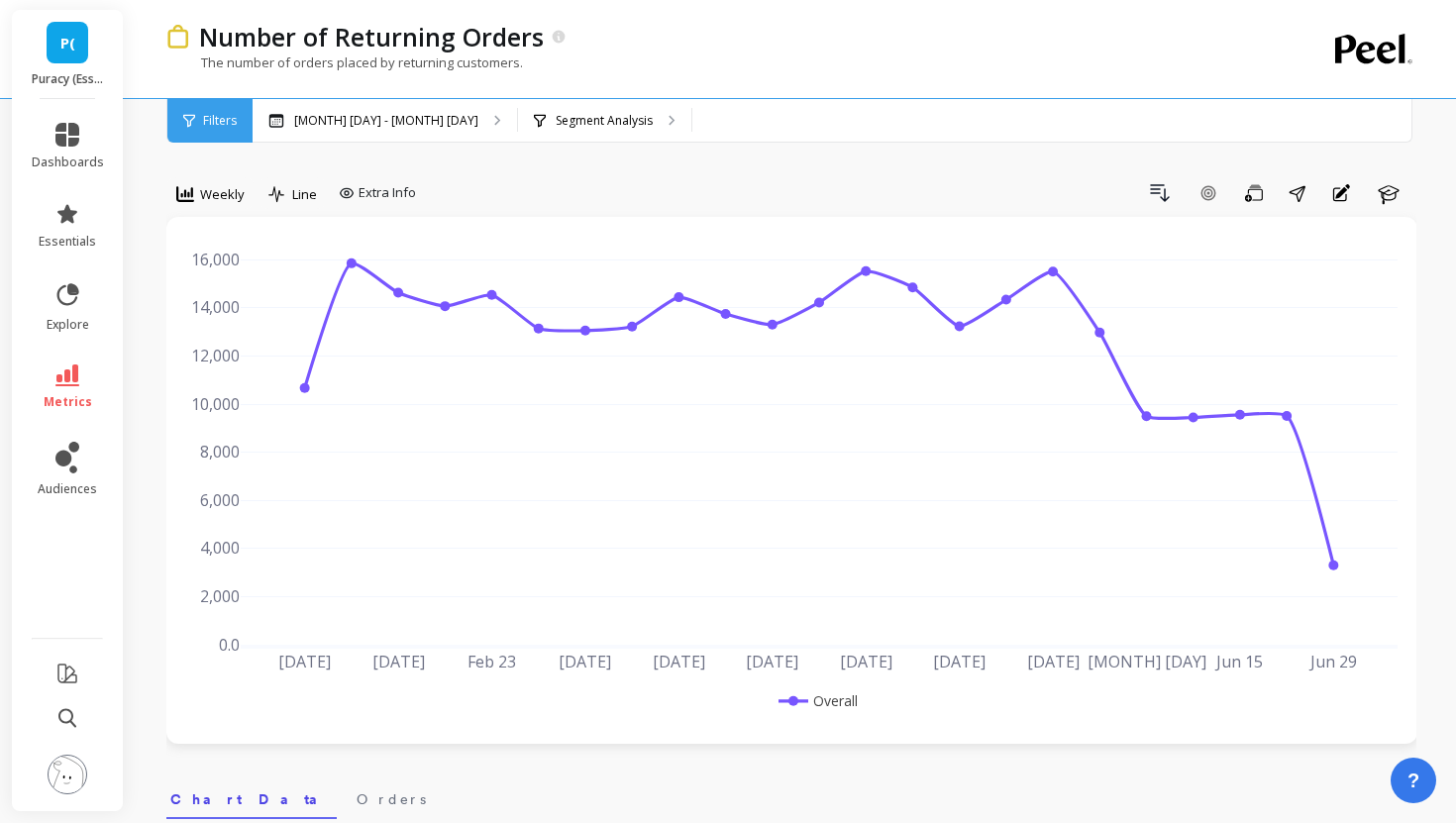 scroll, scrollTop: 0, scrollLeft: 0, axis: both 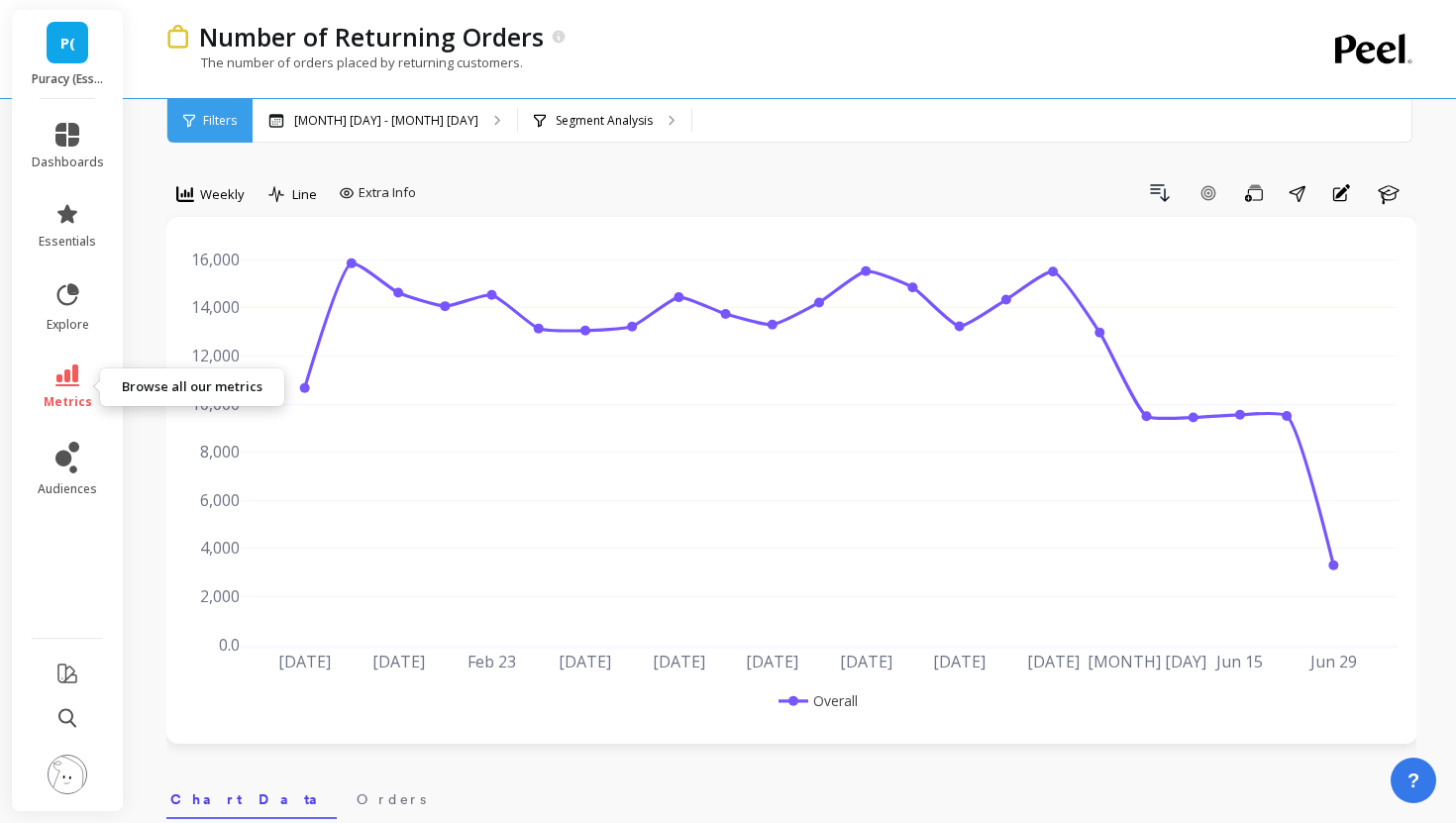 click on "metrics" at bounding box center [67, 387] 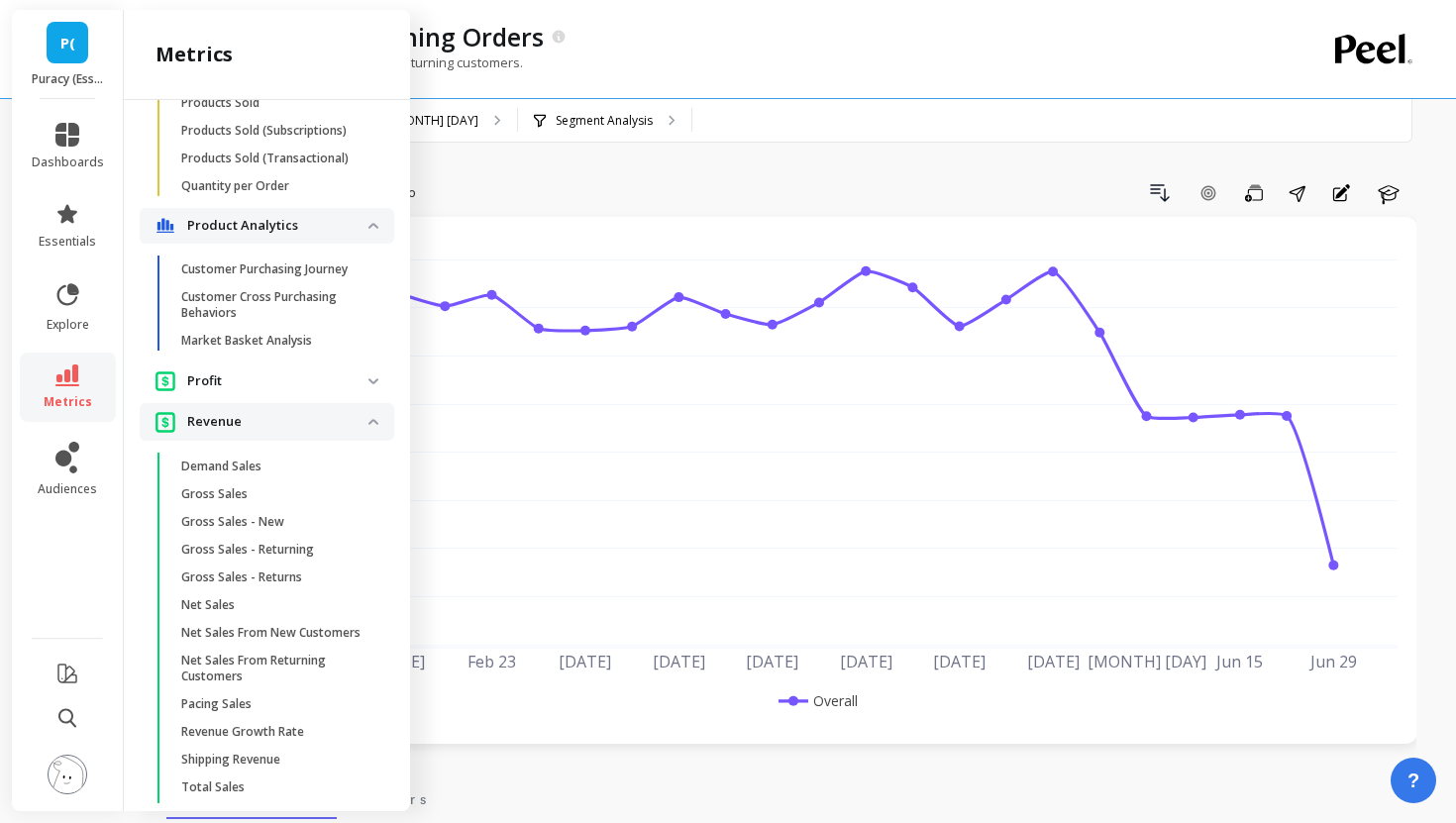 scroll, scrollTop: 1785, scrollLeft: 0, axis: vertical 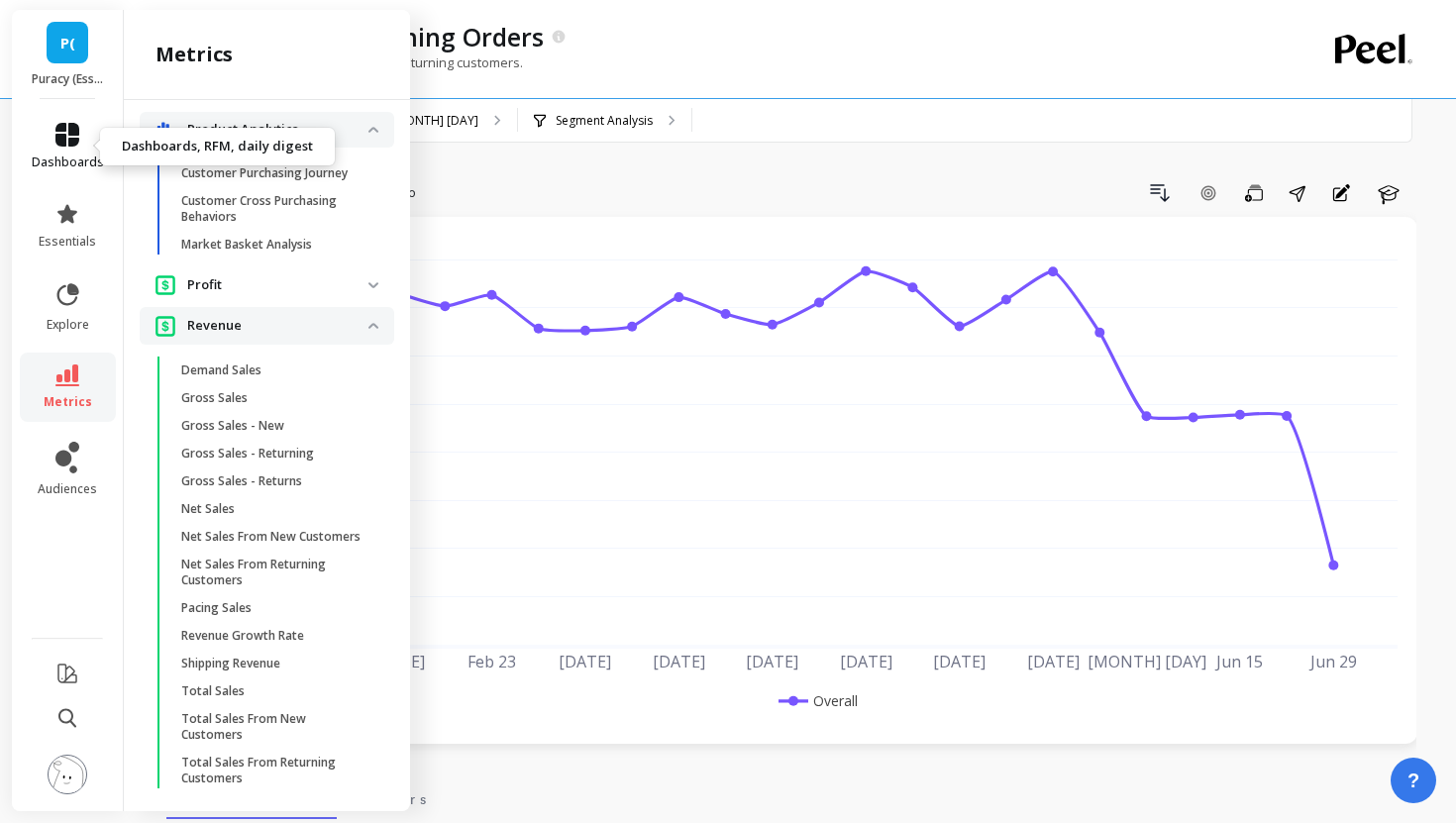 click at bounding box center (67, 135) 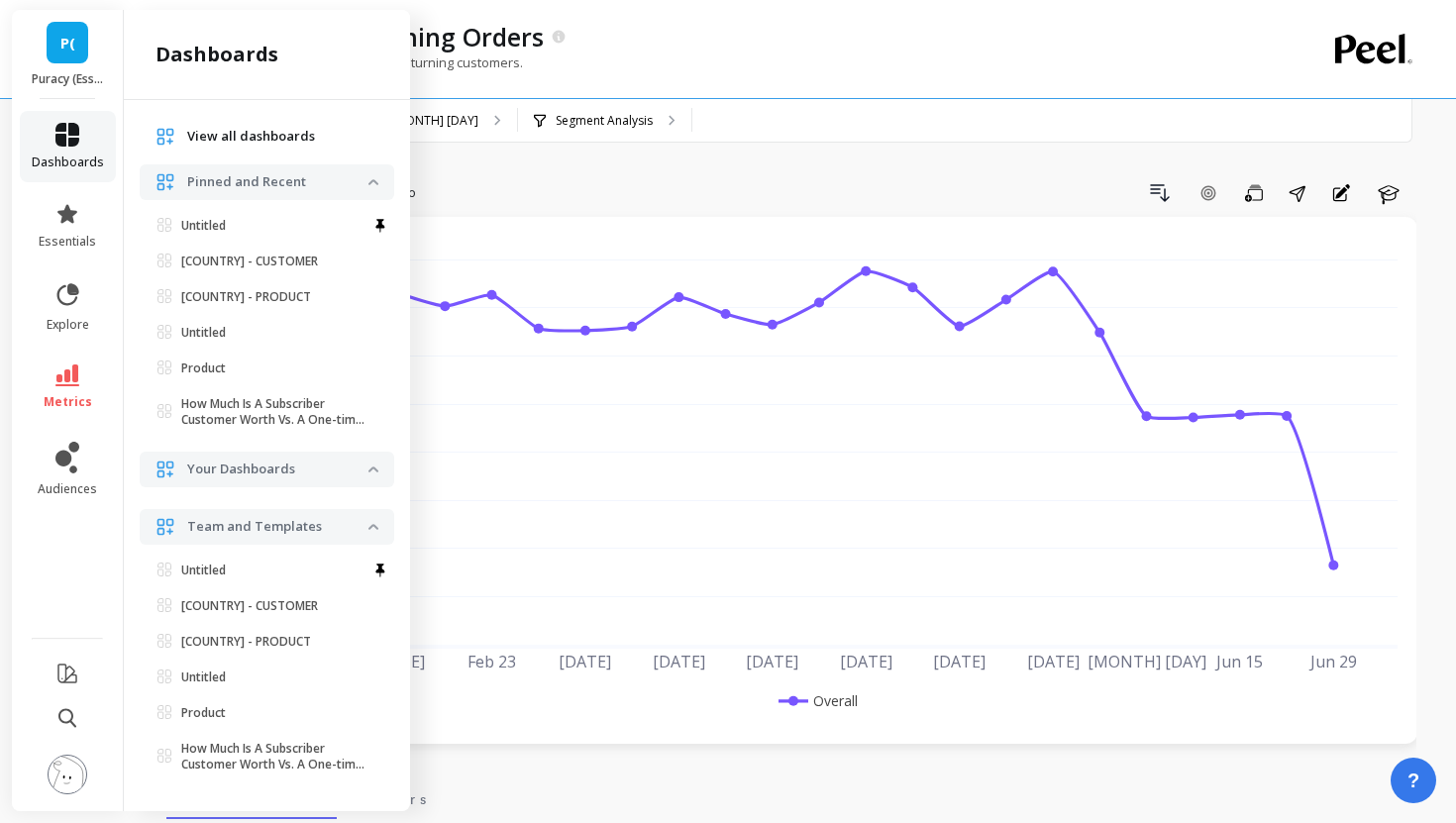 scroll, scrollTop: 0, scrollLeft: 0, axis: both 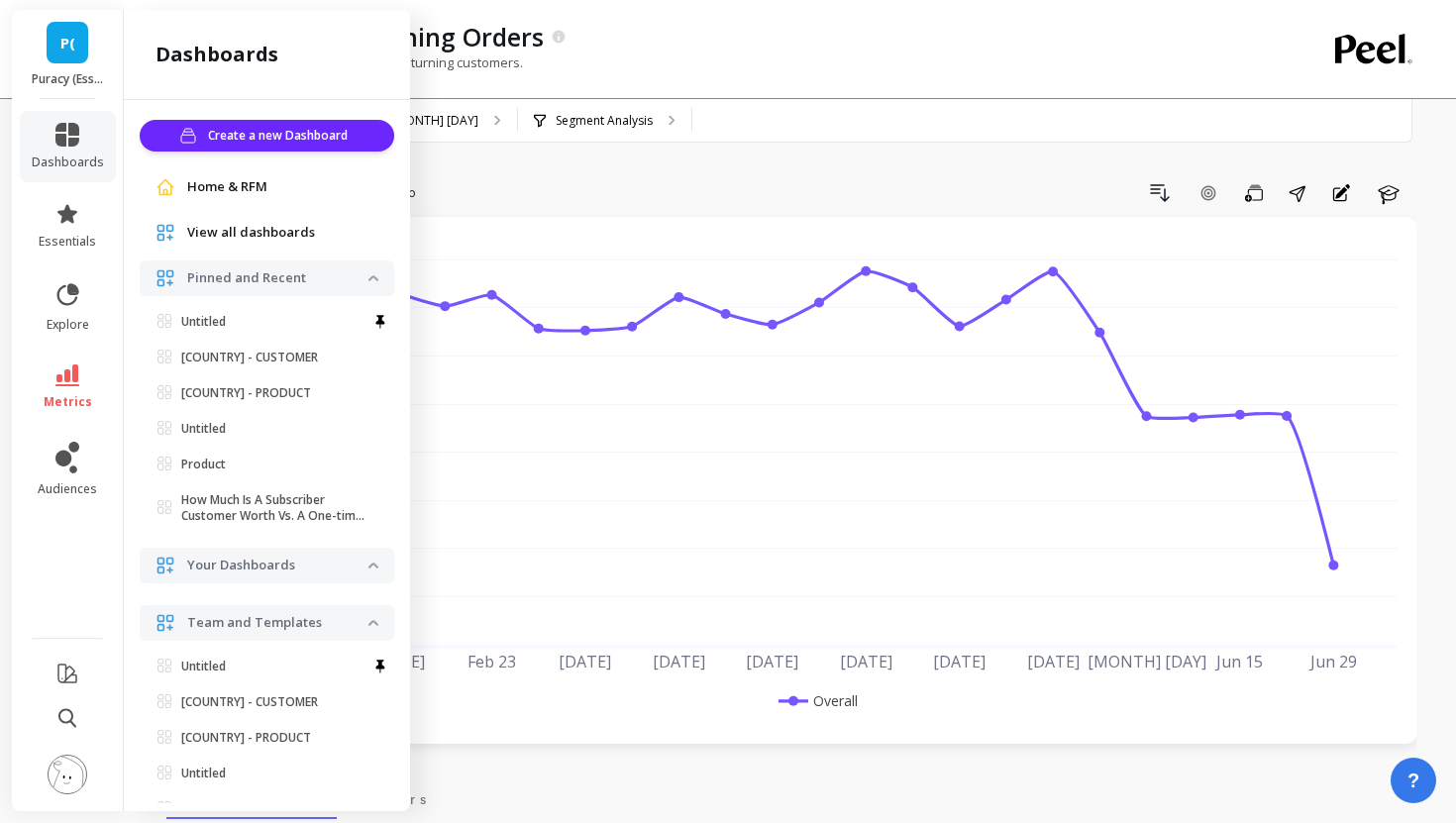 click on "P(" at bounding box center [67, 43] 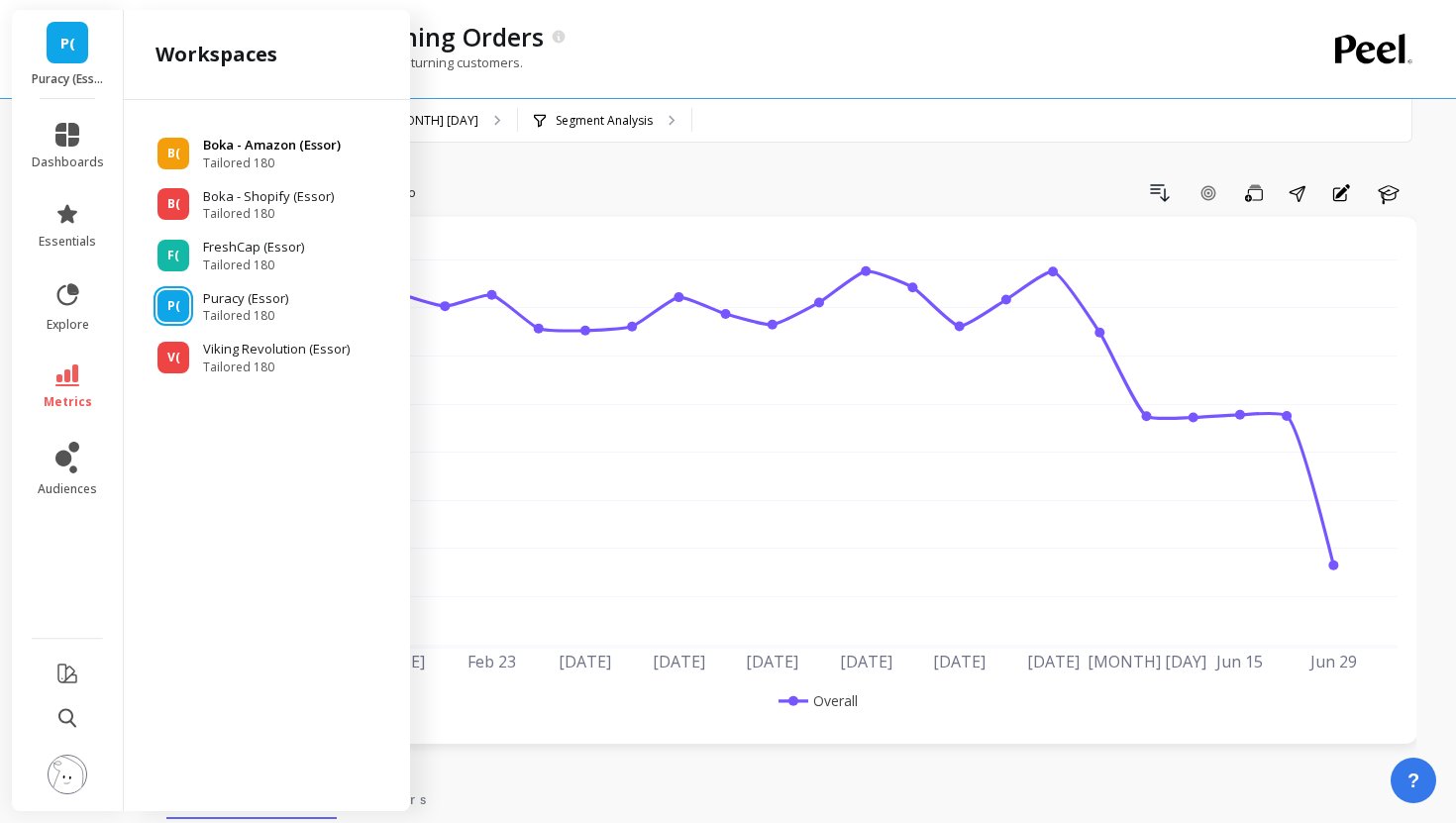 click on "B(" at bounding box center (173, 154) 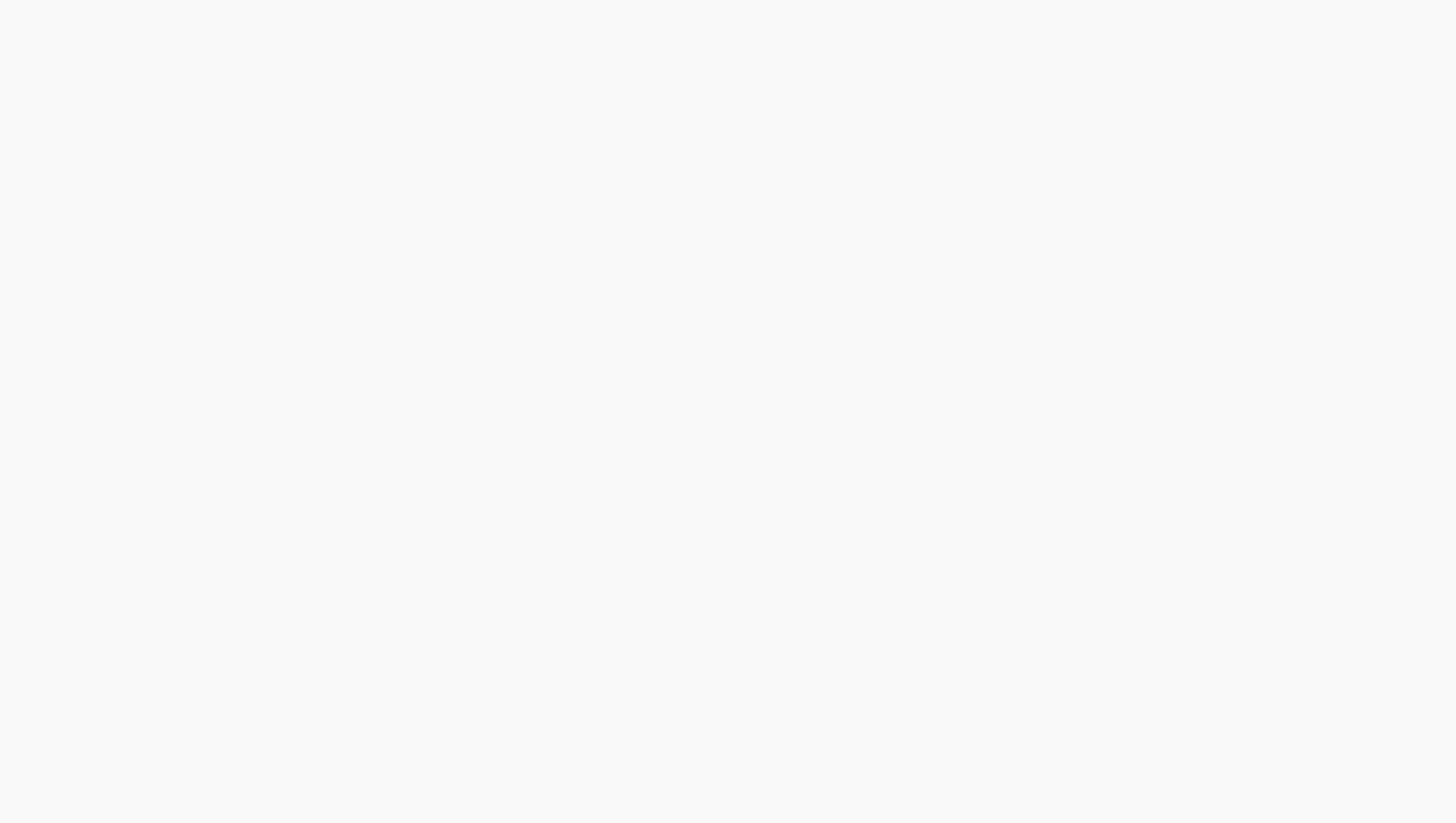 scroll, scrollTop: 0, scrollLeft: 0, axis: both 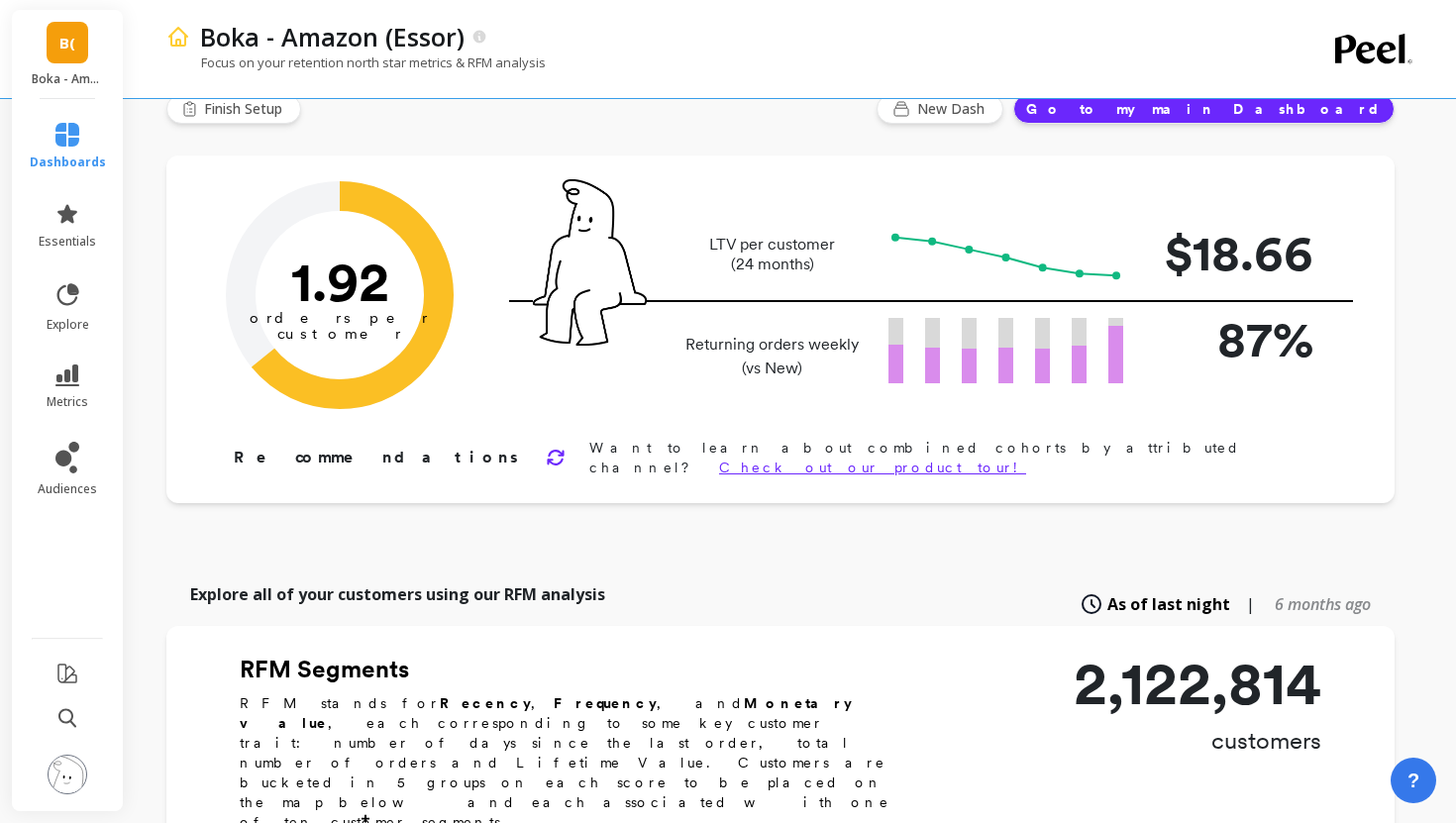 click on "B(" at bounding box center (67, 43) 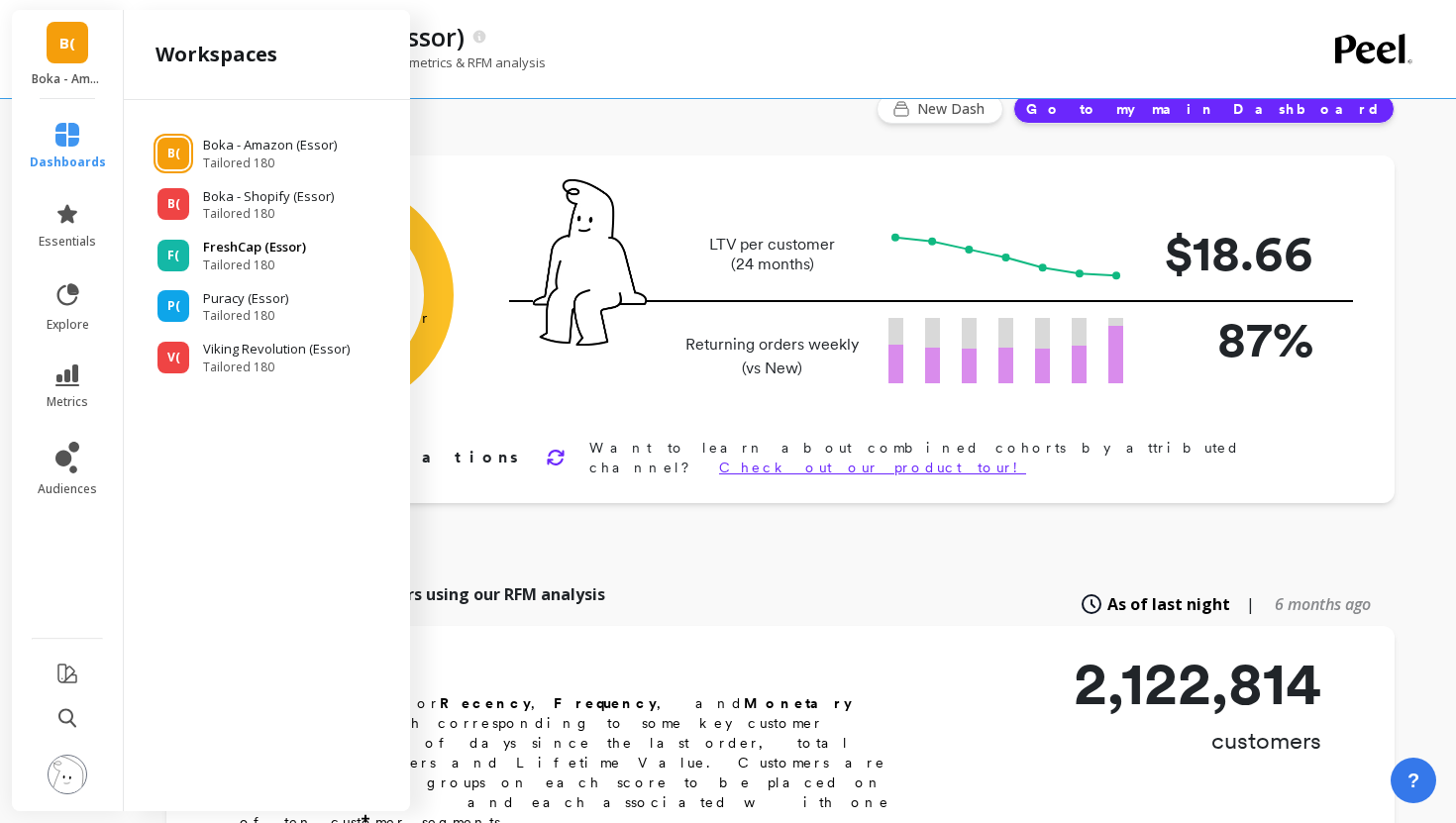 click on "F( FreshCap (Essor) Tailored 180" at bounding box center [266, 256] 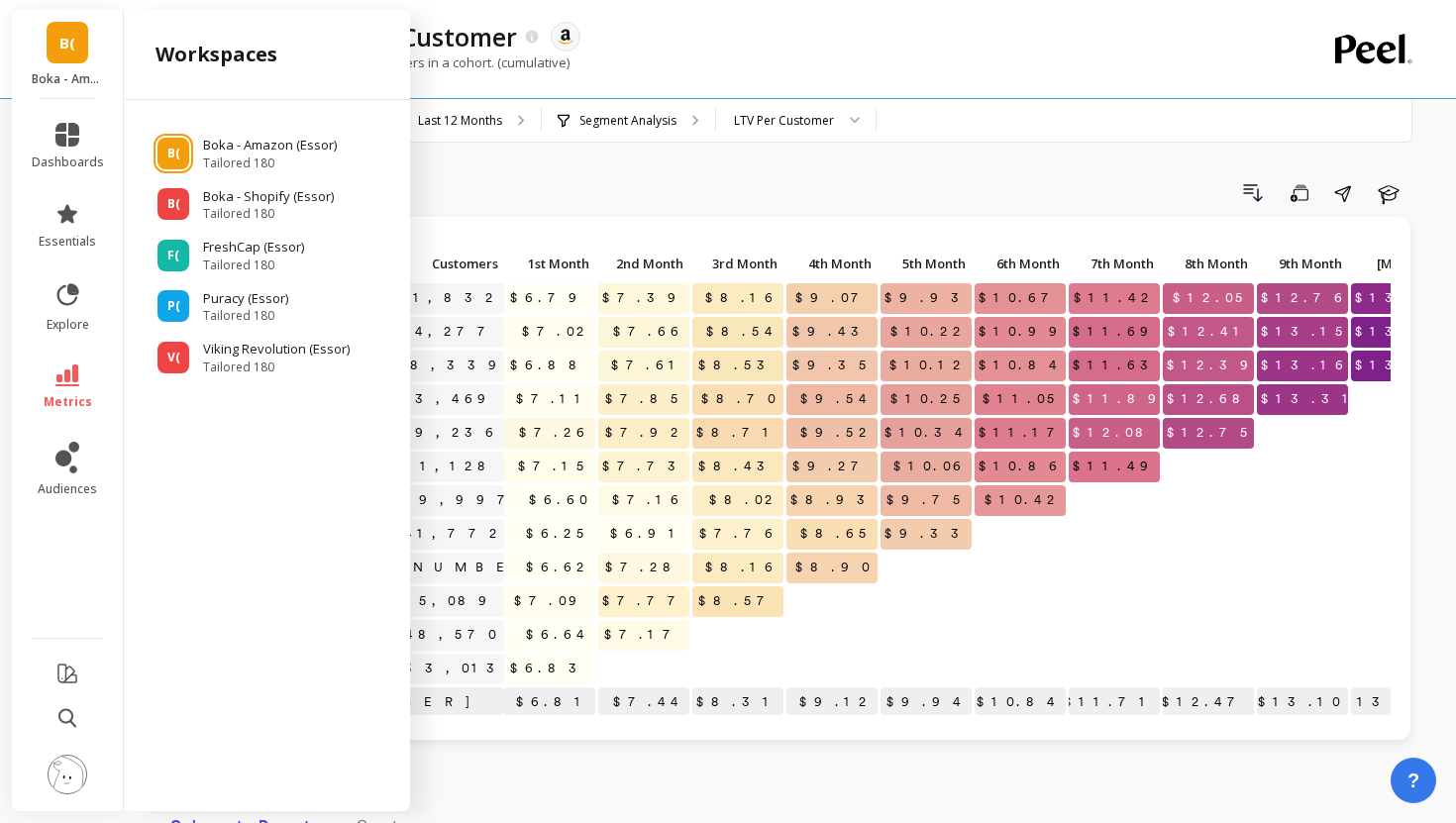 scroll, scrollTop: 0, scrollLeft: 0, axis: both 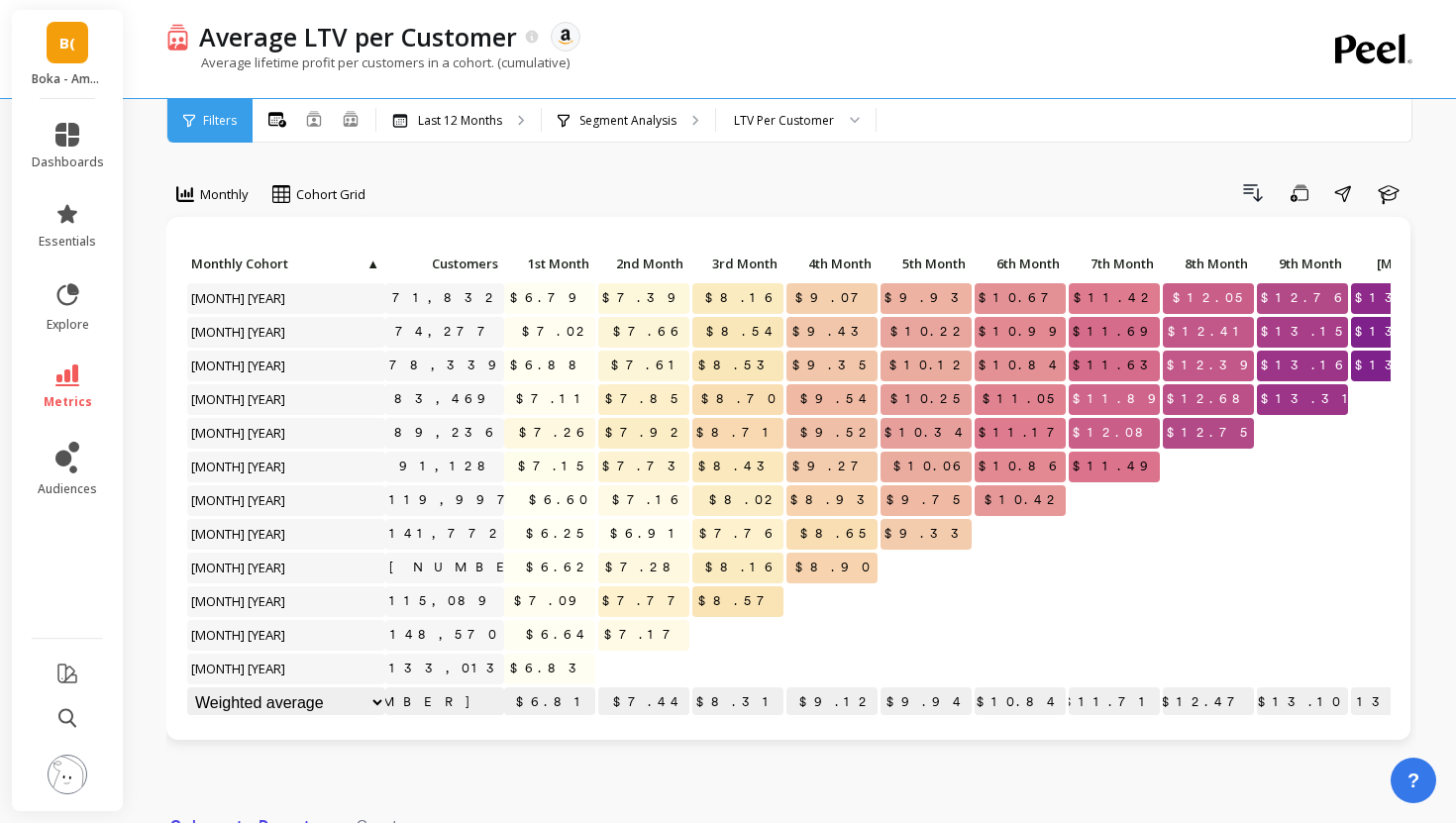 click on "Drill Down
Save
Share
Learn" at bounding box center (897, 193) 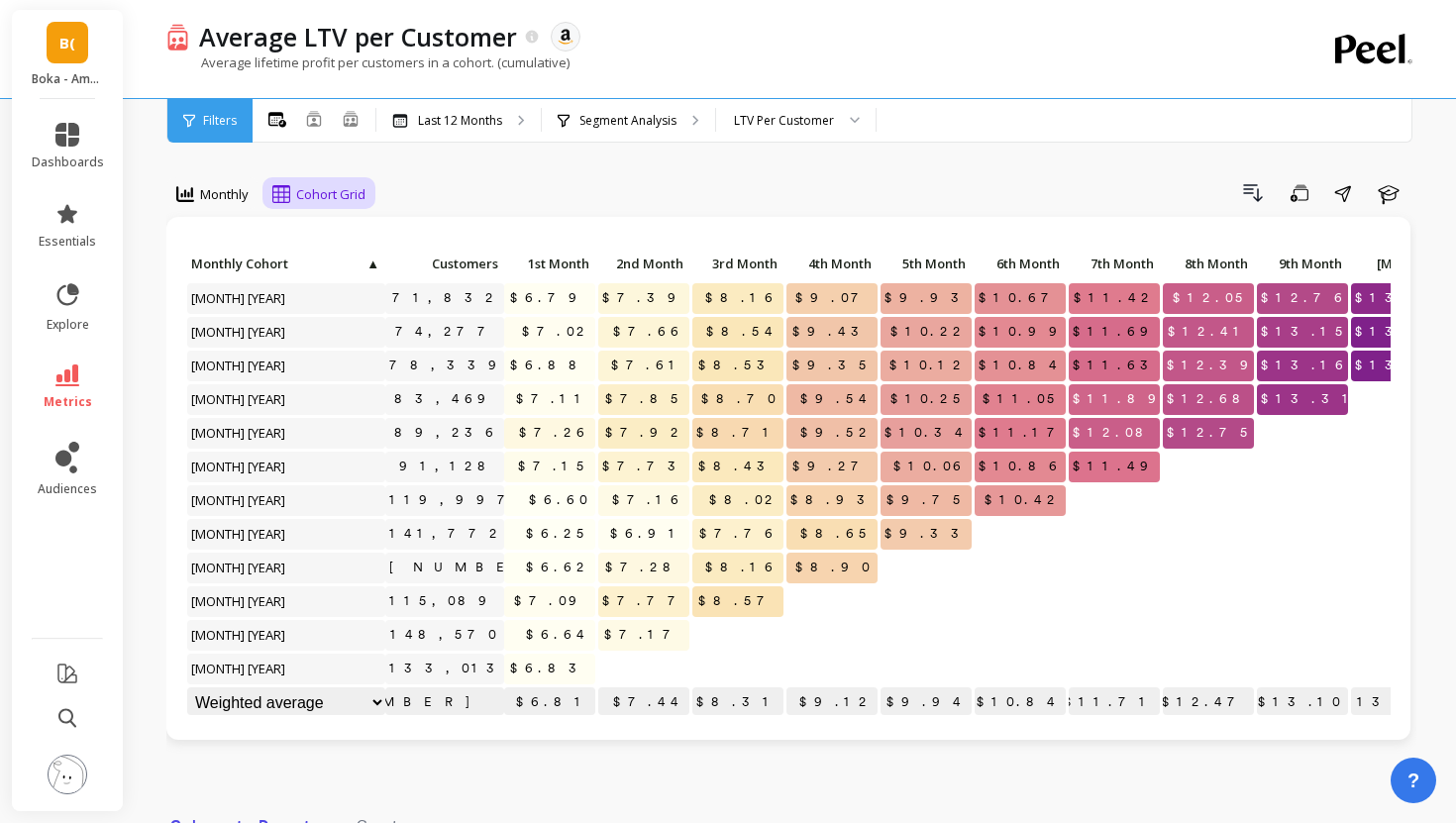 click on "Cohort Grid" at bounding box center [319, 194] 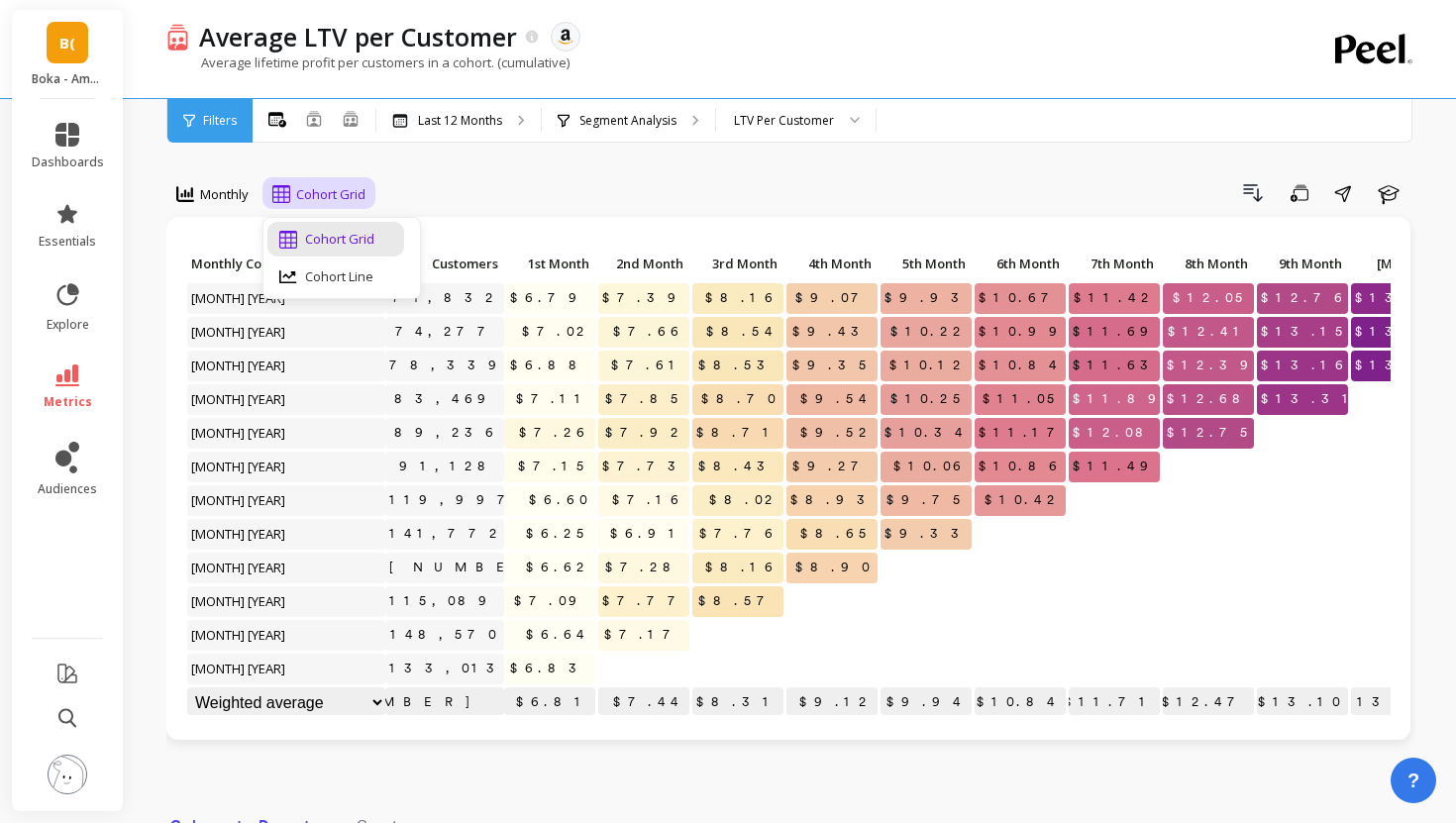 click on "Cohort Grid Cohort Line" at bounding box center [342, 257] 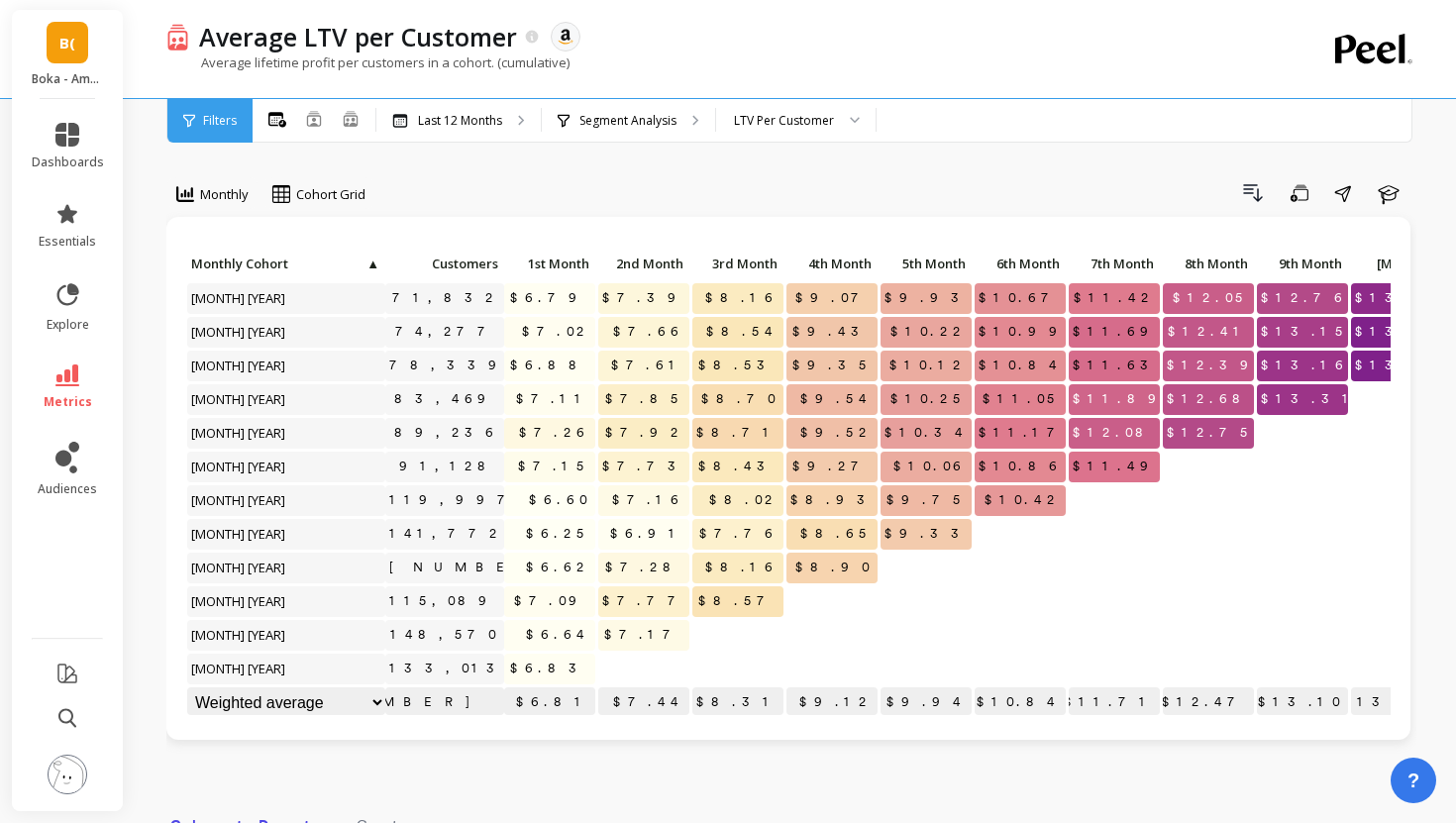scroll, scrollTop: 1, scrollLeft: 0, axis: vertical 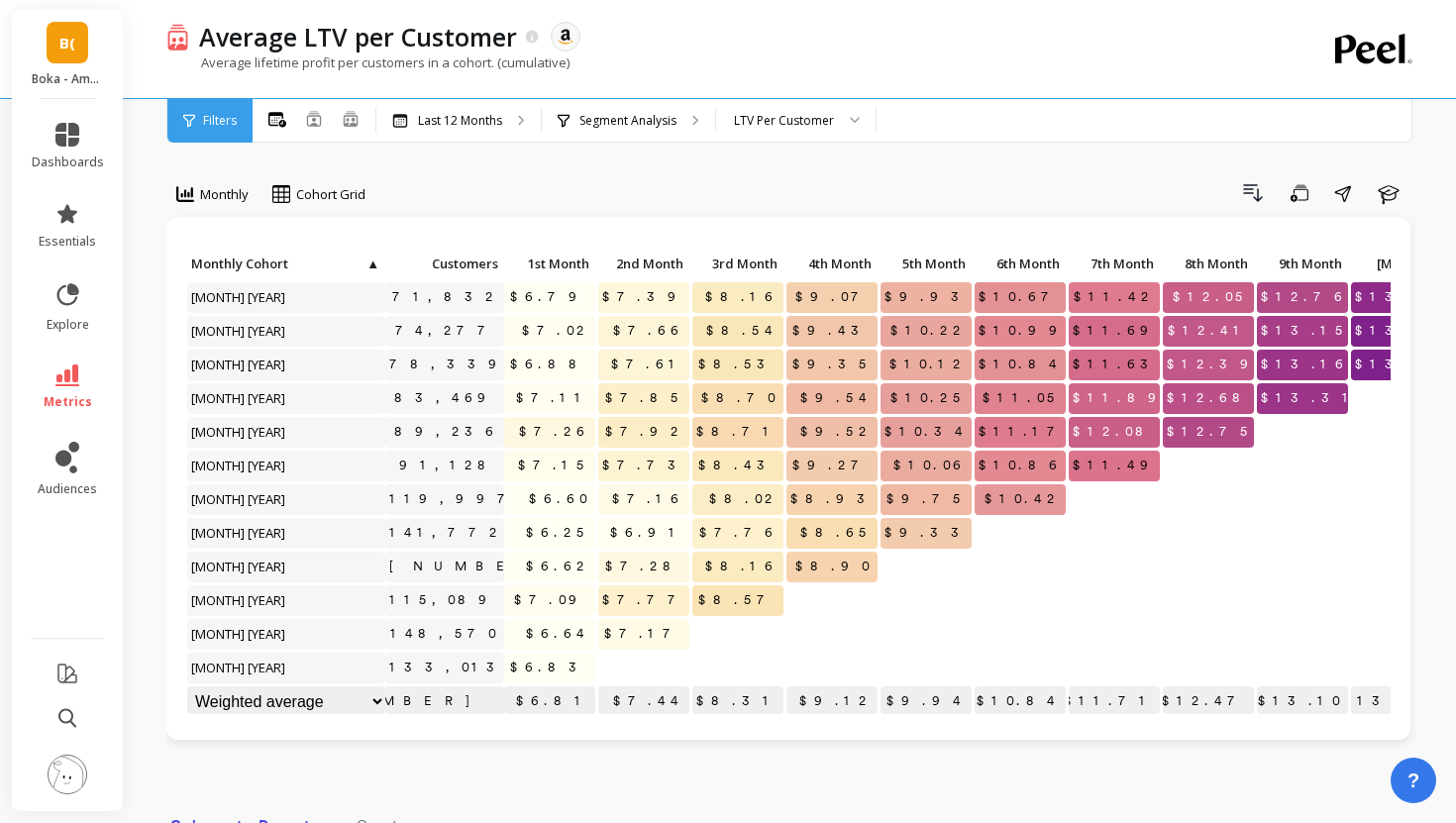 click on "B(" at bounding box center [67, 43] 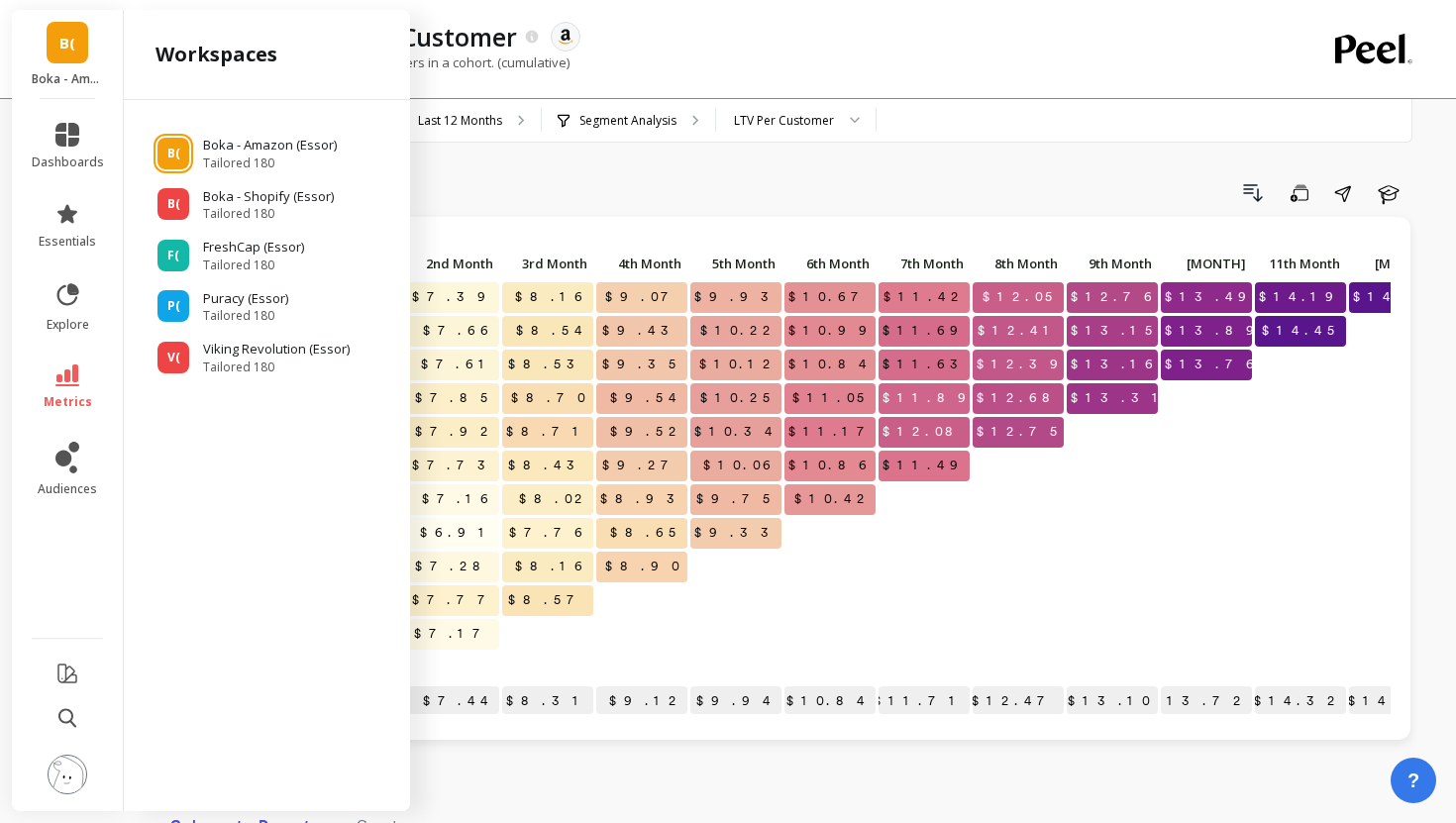 scroll, scrollTop: 1, scrollLeft: 196, axis: both 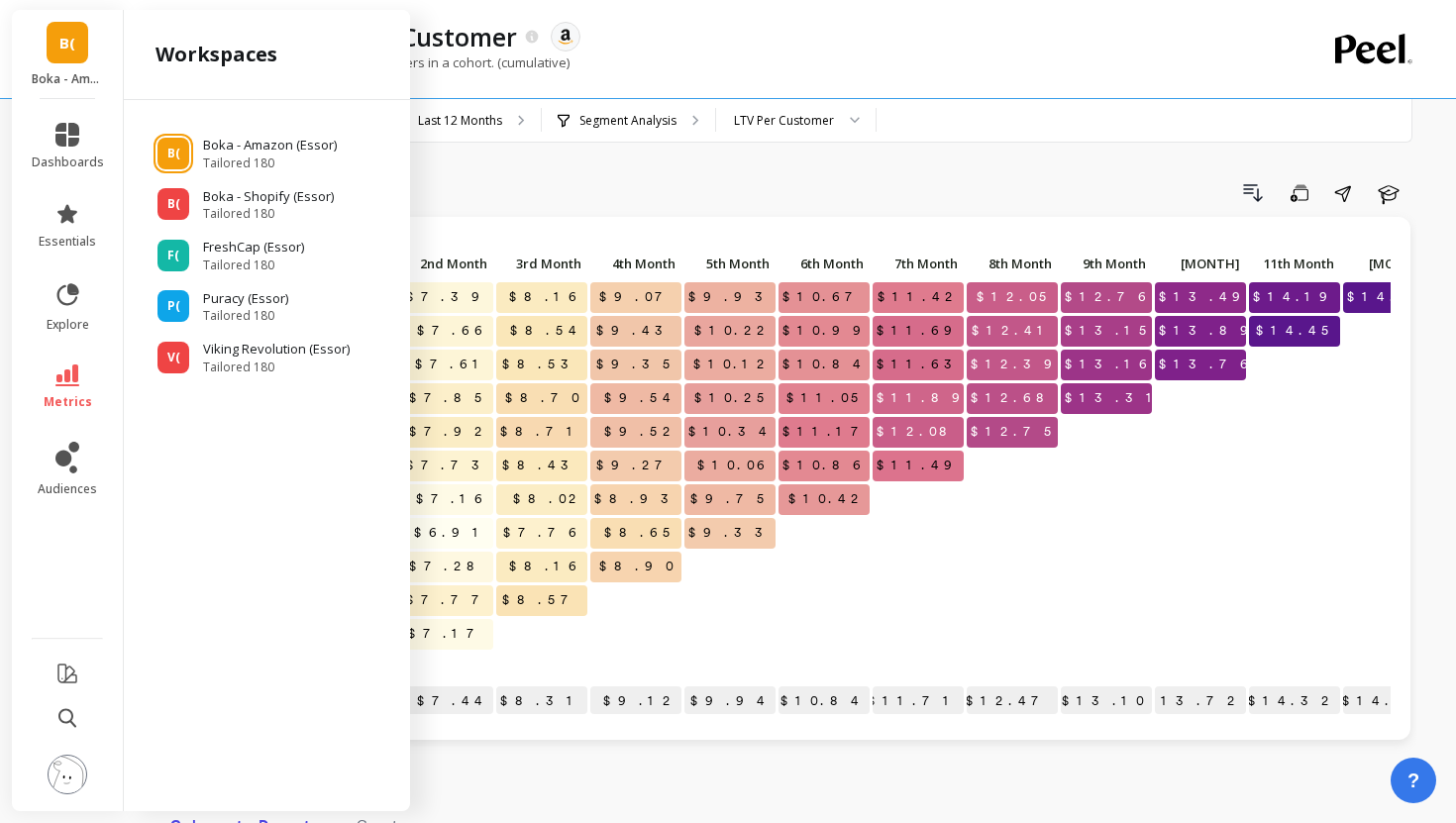 click on "Monthly Cohort Grid Drill Down
Save
Share
Learn
Click to create an audience [NUMBER] [PRICE] [PRICE] [PRICE] [PRICE] [PRICE] [PRICE] [PRICE] [PRICE] [PRICE] [PRICE] [PRICE] [PRICE] Click to create an audience [NUMBER] [PRICE] [PRICE] [PRICE] [PRICE] [PRICE] [PRICE] [PRICE] [PRICE] [PRICE] [PRICE] [PRICE] Click to create an audience [NUMBER] [PRICE] [PRICE] [PRICE] [PRICE] [PRICE] [PRICE] [PRICE] [PRICE] [PRICE] Click to create an audience [NUMBER] [PRICE] [PRICE] [PRICE] [PRICE] [PRICE] [PRICE] [PRICE] [PRICE] Click to create an audience [NUMBER] [PRICE] [PRICE] [PRICE] [PRICE] [PRICE] [PRICE] [PRICE] Click to create an audience [NUMBER] [PRICE] [PRICE] [PRICE] [PRICE] [PRICE] Click to create an audience [NUMBER] [PRICE] [PRICE] [PRICE] Click to create an audience [NUMBER] [PRICE] [PRICE] Click to create an audience [NUMBER] [PRICE] Click to create an audience [NUMBER] [PRICE] [PRICE]" at bounding box center [791, 835] 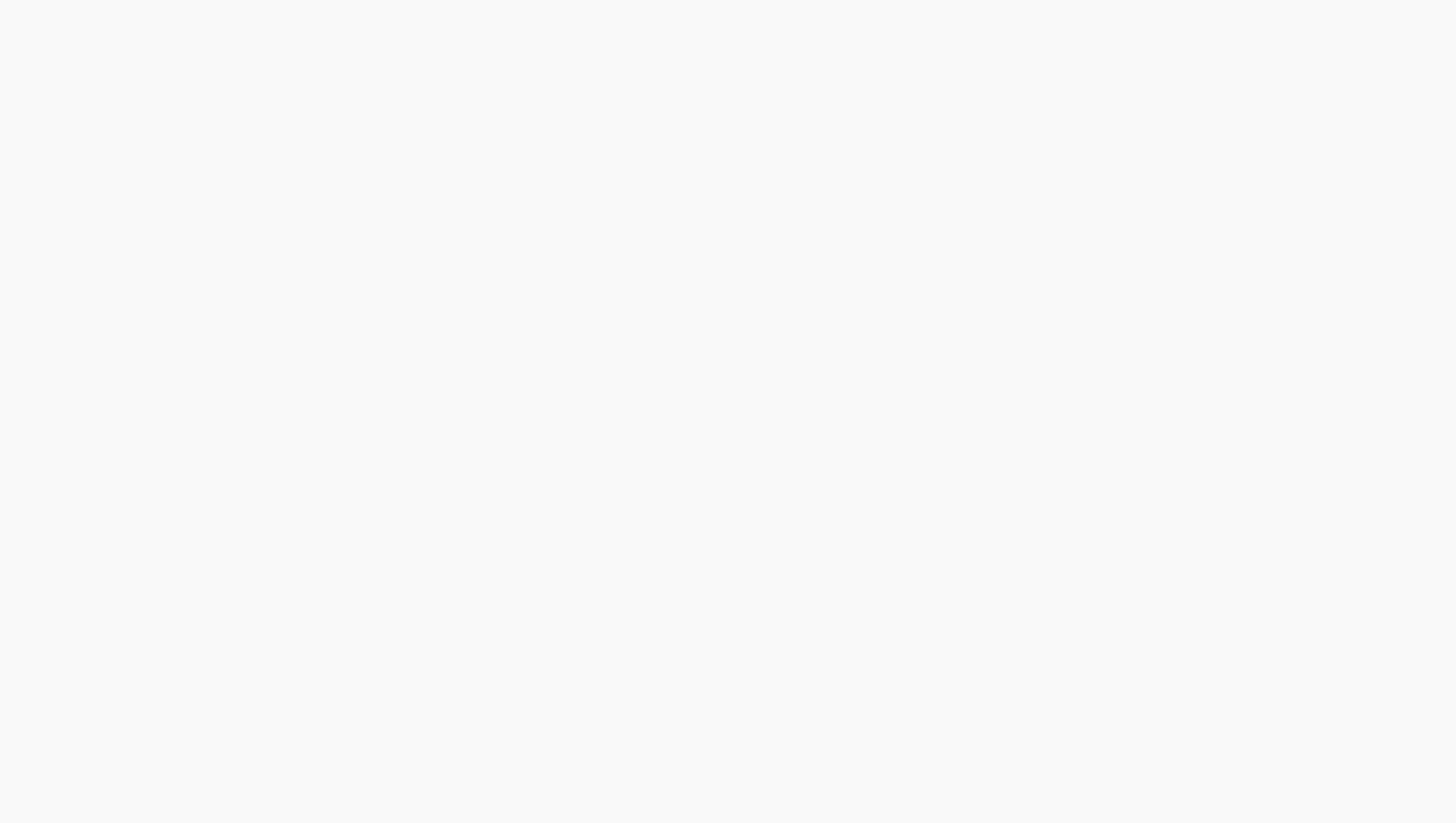 scroll, scrollTop: 0, scrollLeft: 0, axis: both 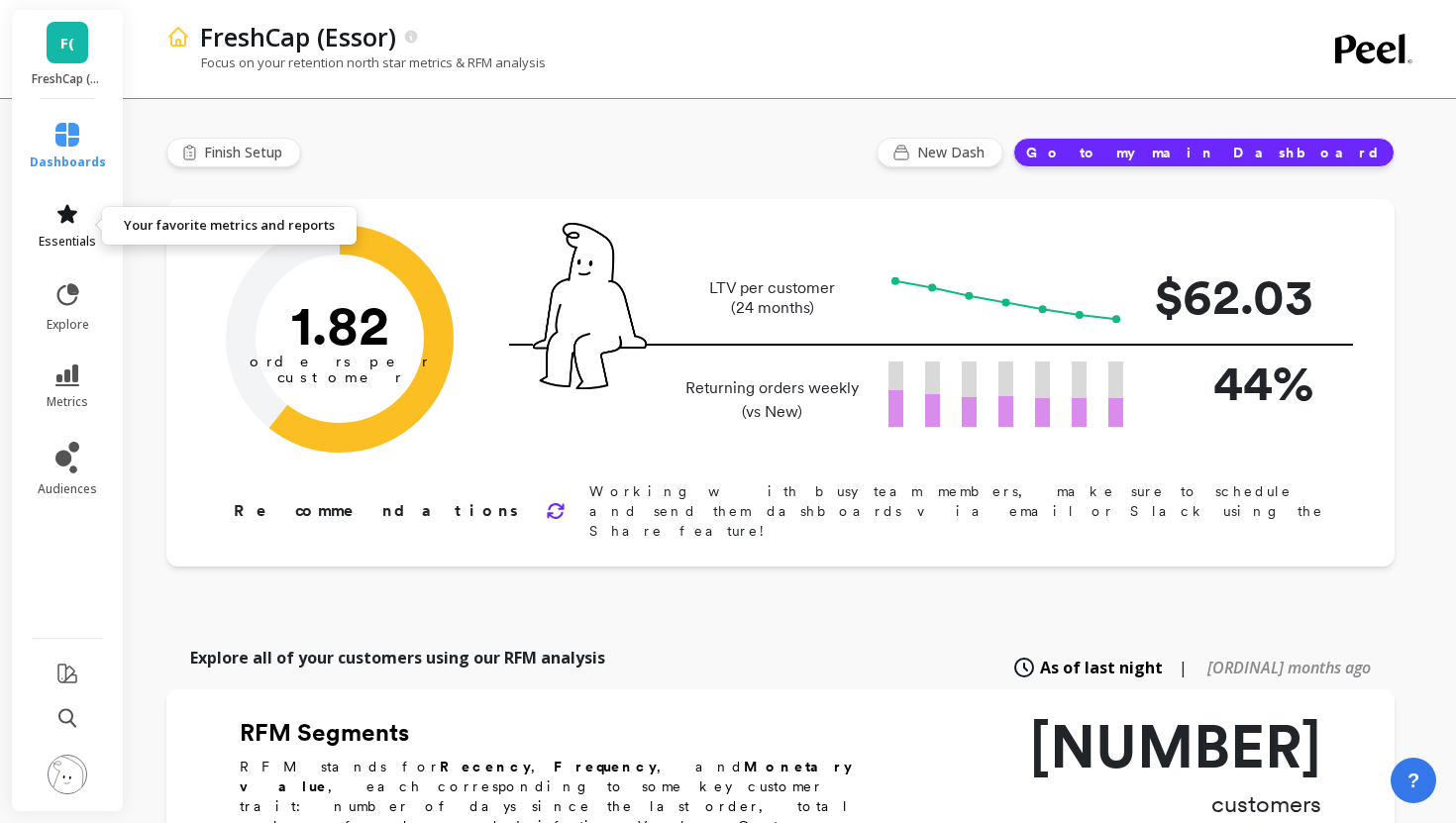 click on "essentials" at bounding box center (67, 226) 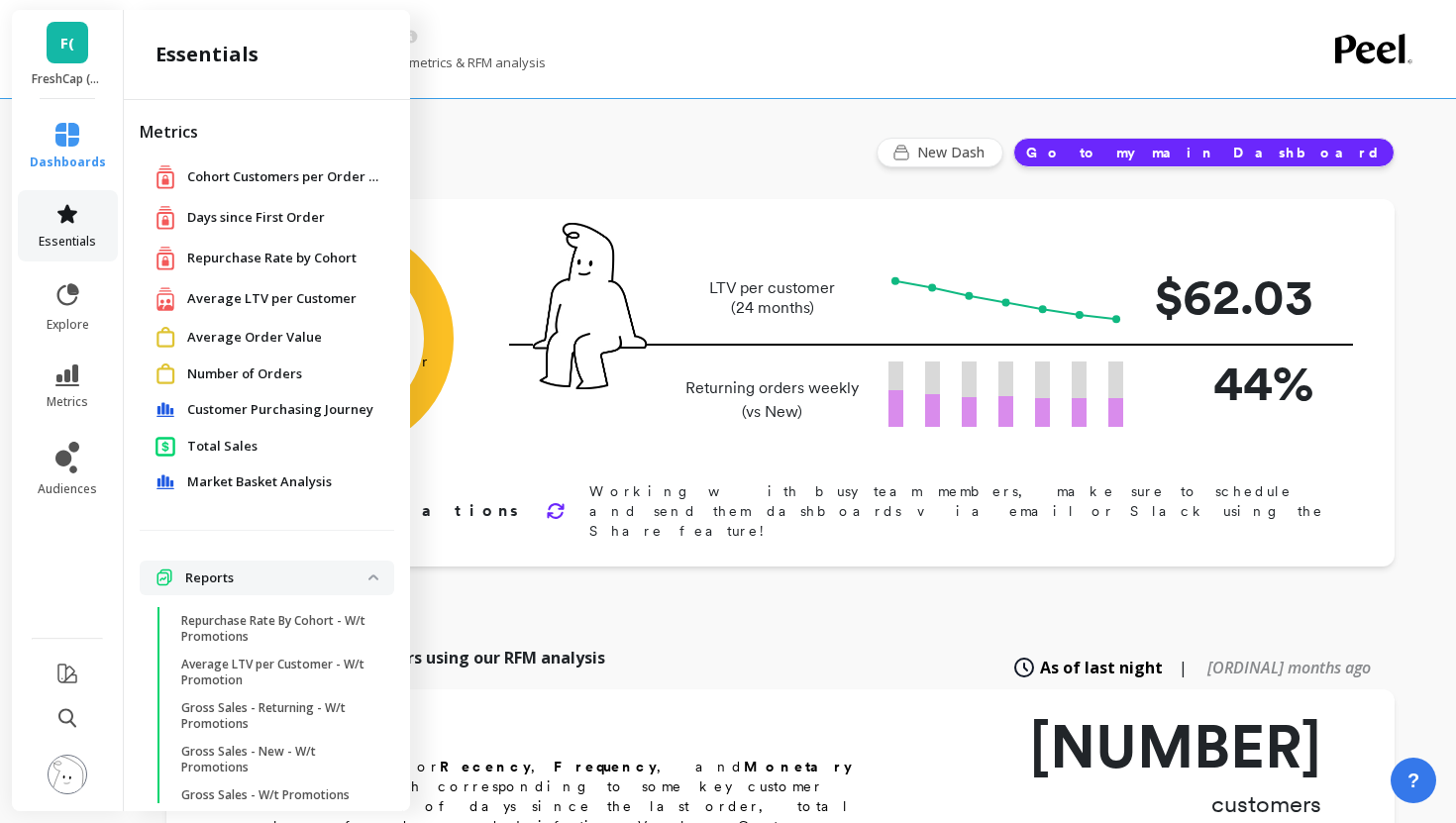 scroll, scrollTop: 56, scrollLeft: 0, axis: vertical 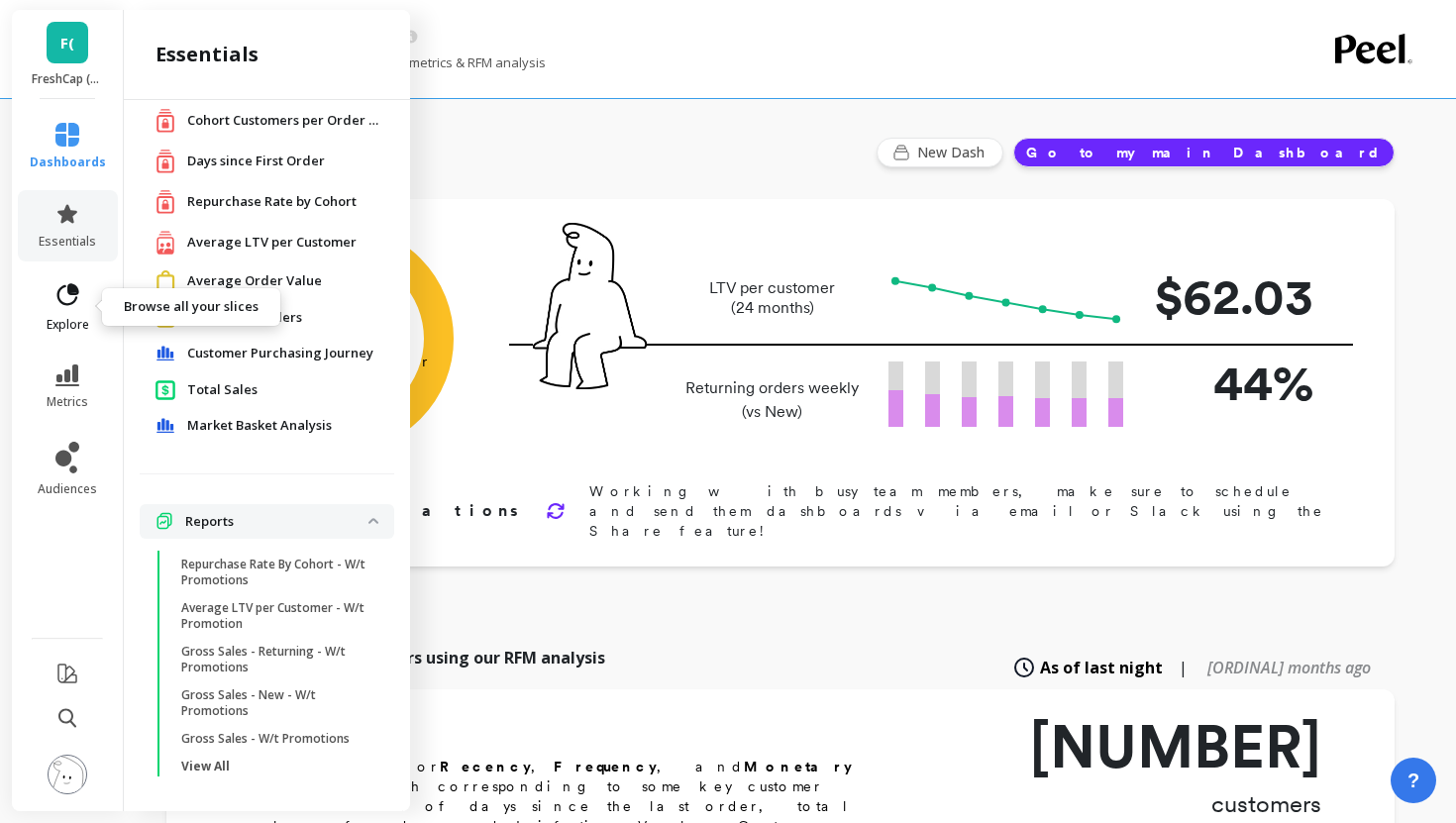 click on "explore" at bounding box center (67, 307) 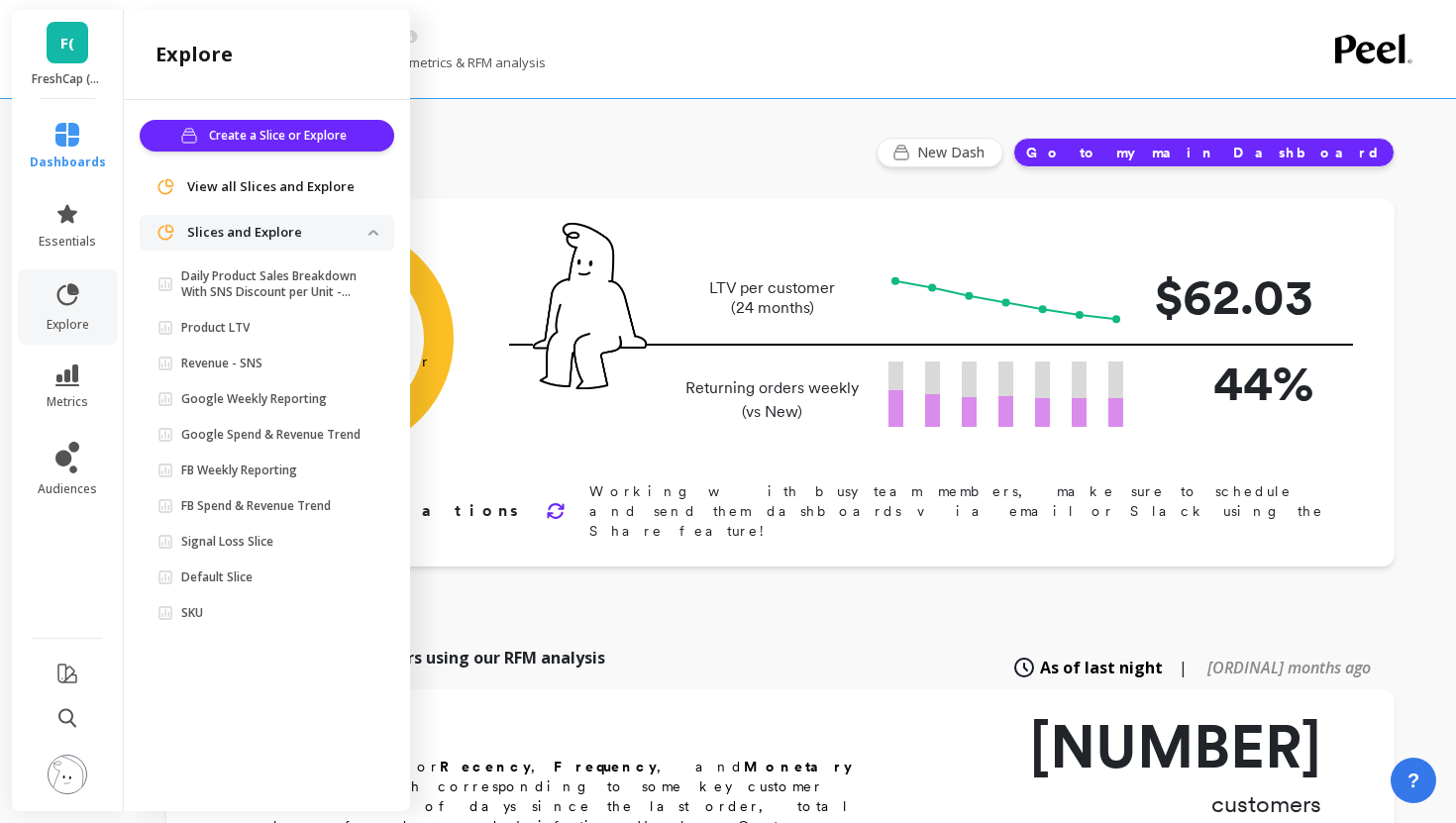 click on "metrics" at bounding box center (67, 387) 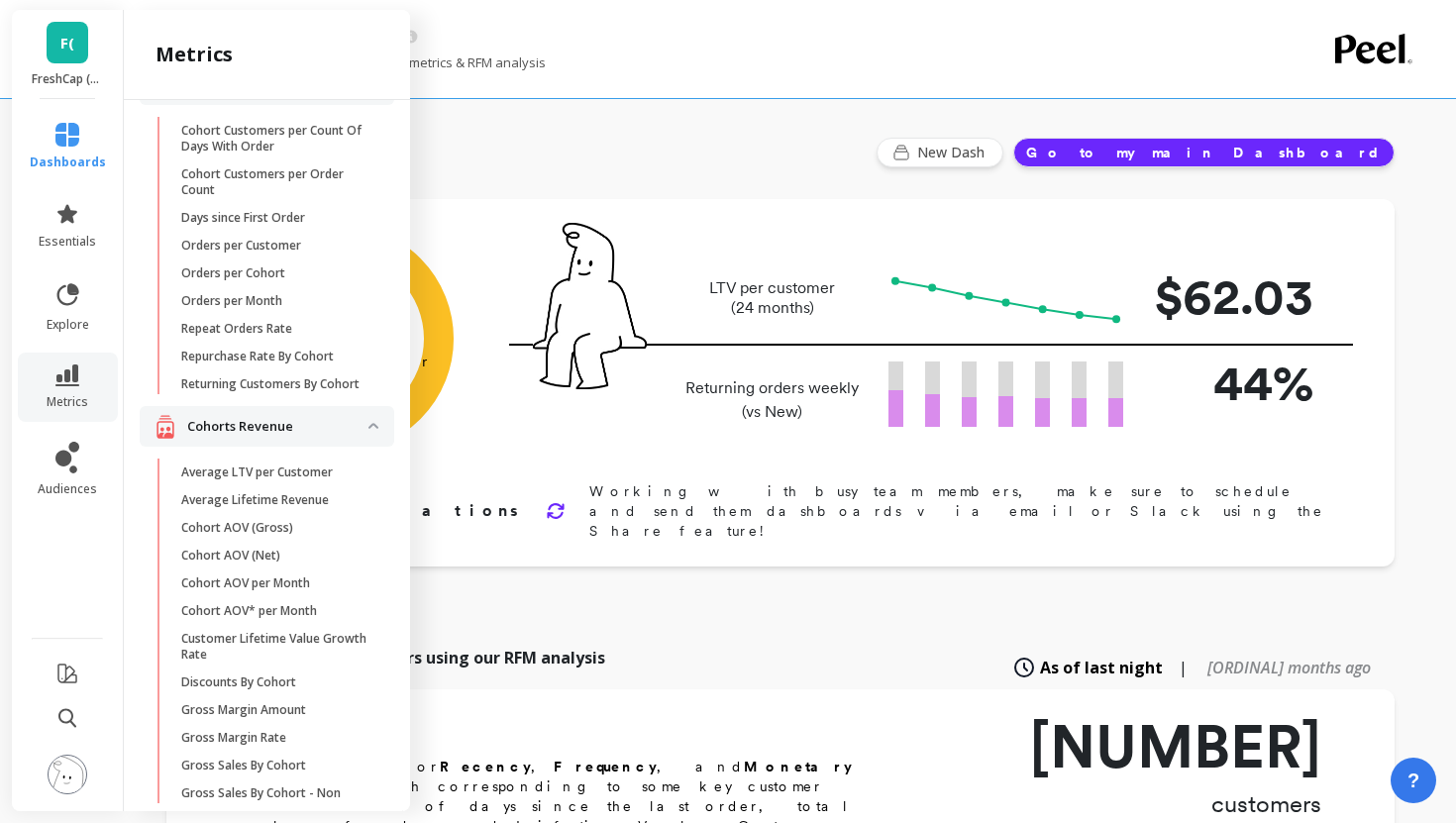 scroll, scrollTop: 0, scrollLeft: 0, axis: both 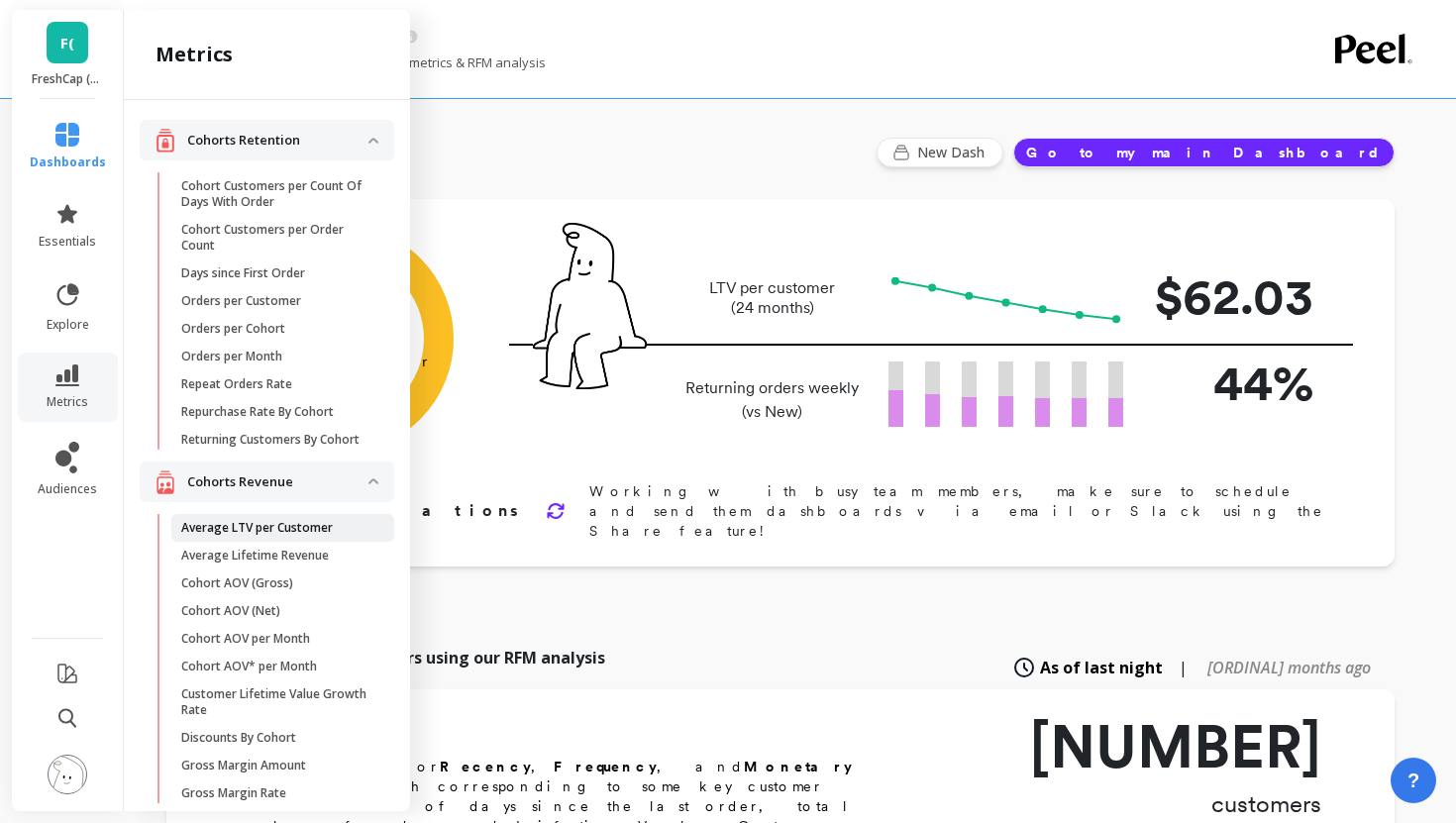 click on "Average LTV per Customer" at bounding box center (282, 528) 